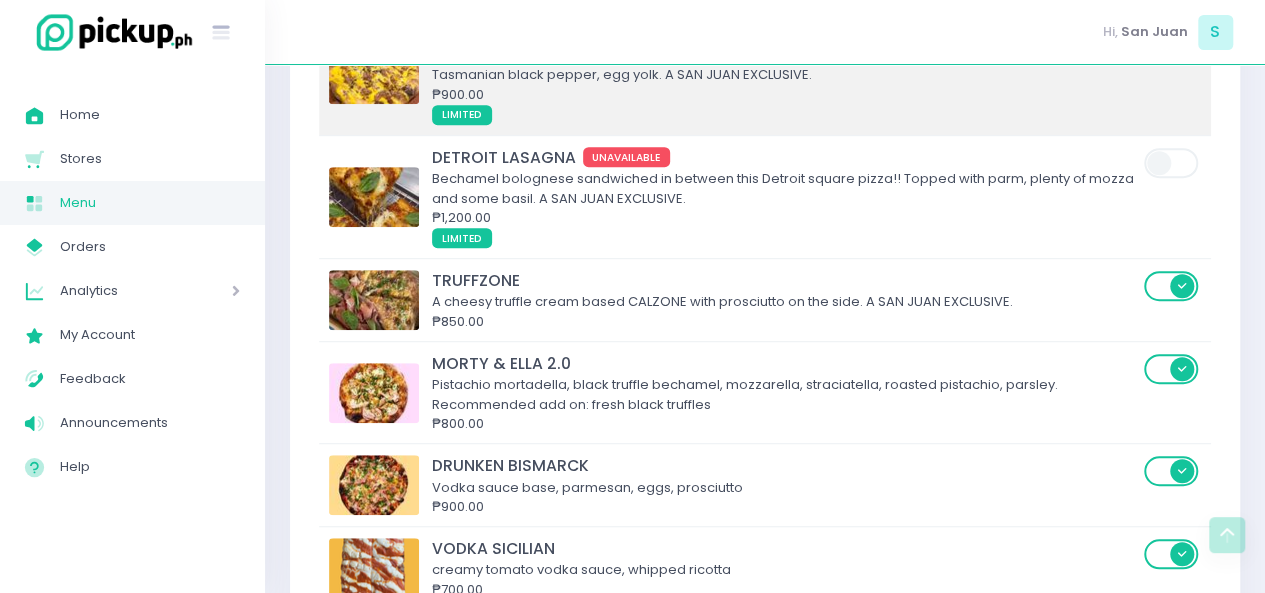 scroll, scrollTop: 731, scrollLeft: 0, axis: vertical 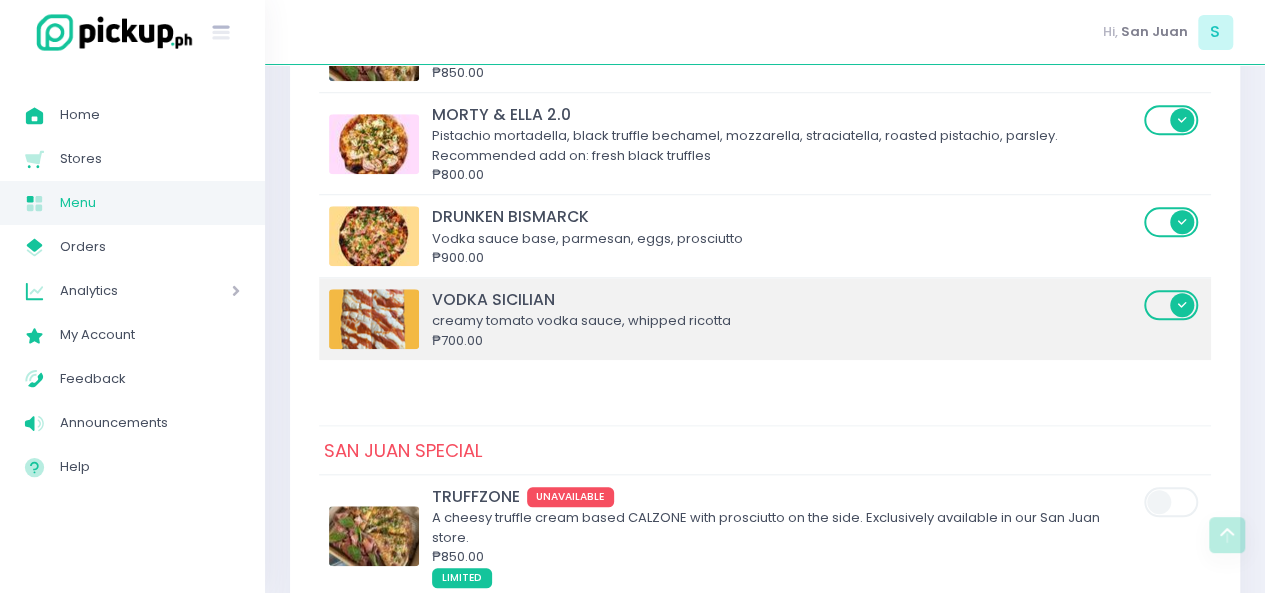 click on "₱700.00" at bounding box center (785, 341) 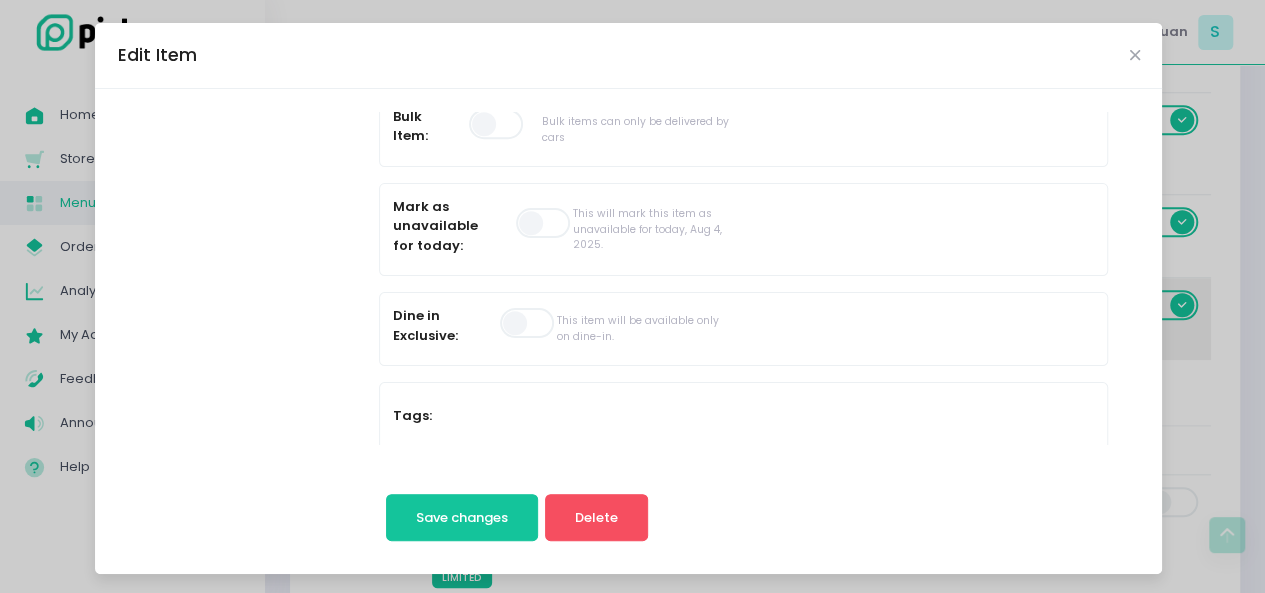 scroll, scrollTop: 650, scrollLeft: 0, axis: vertical 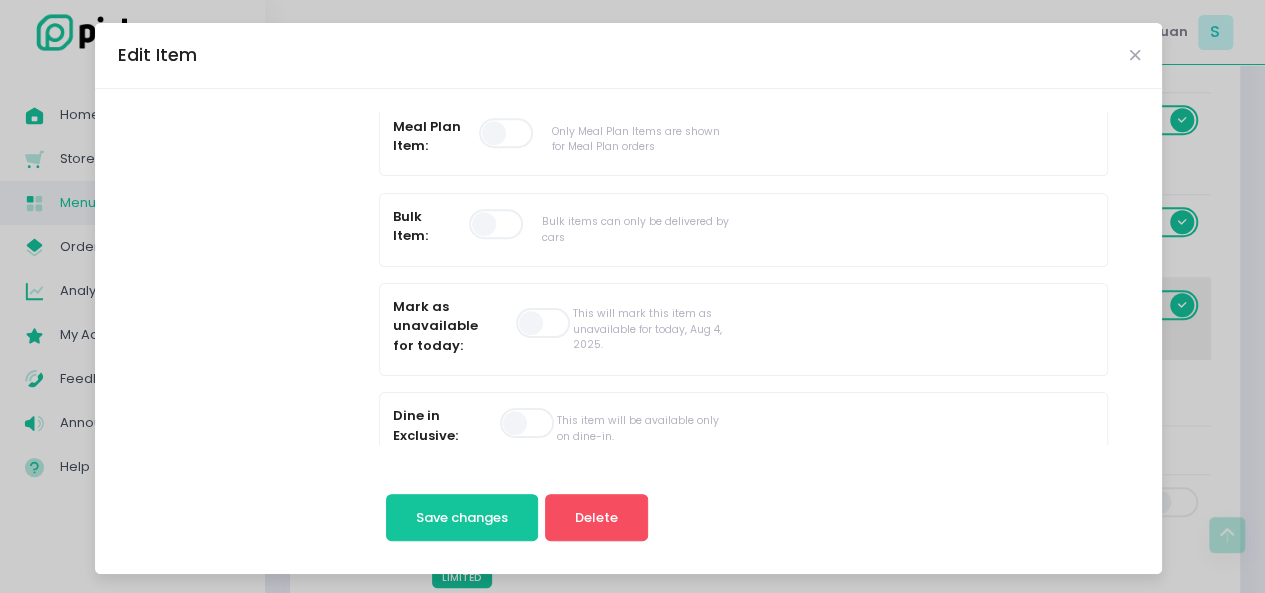 click at bounding box center (544, 323) 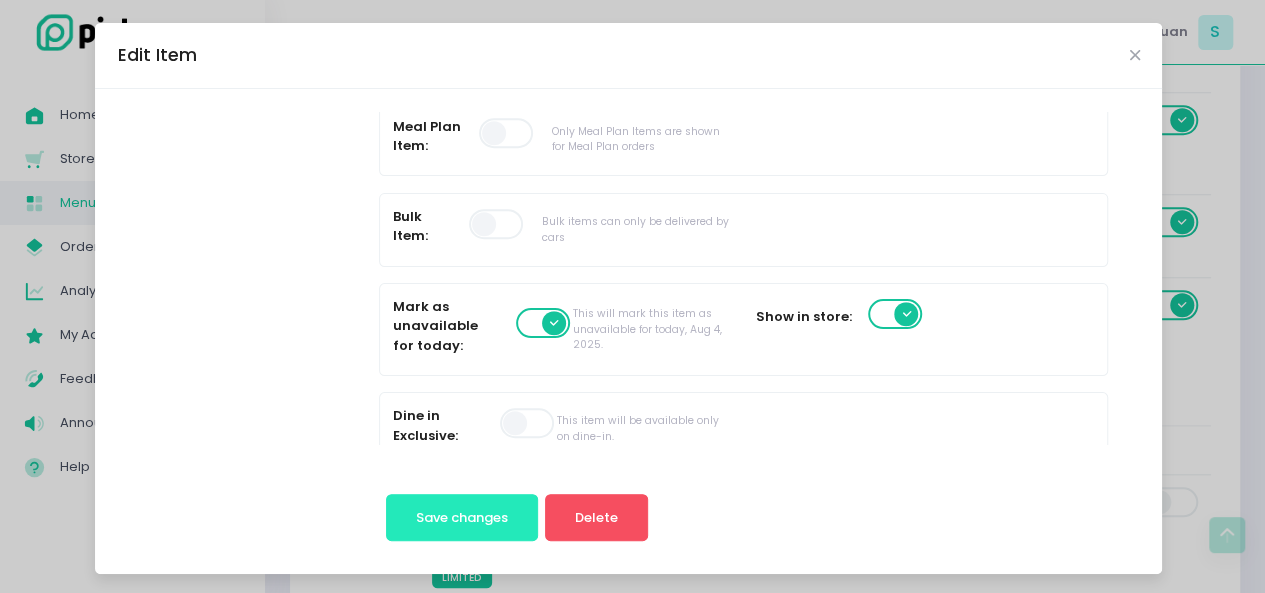 click on "Save changes" at bounding box center [462, 517] 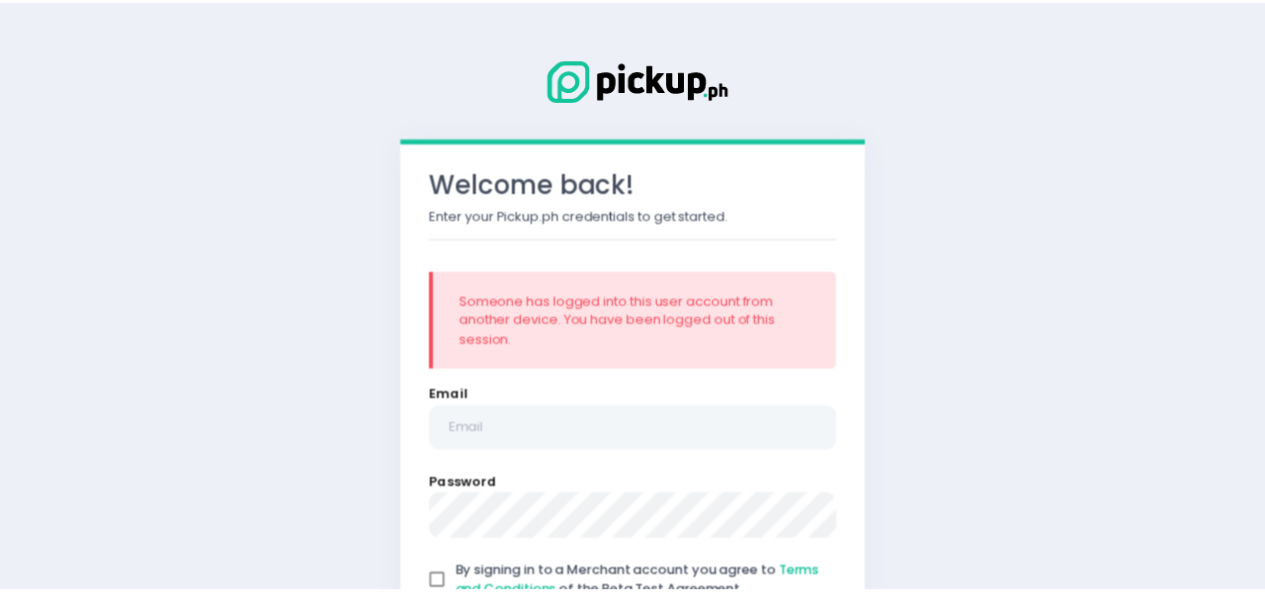 scroll, scrollTop: 0, scrollLeft: 0, axis: both 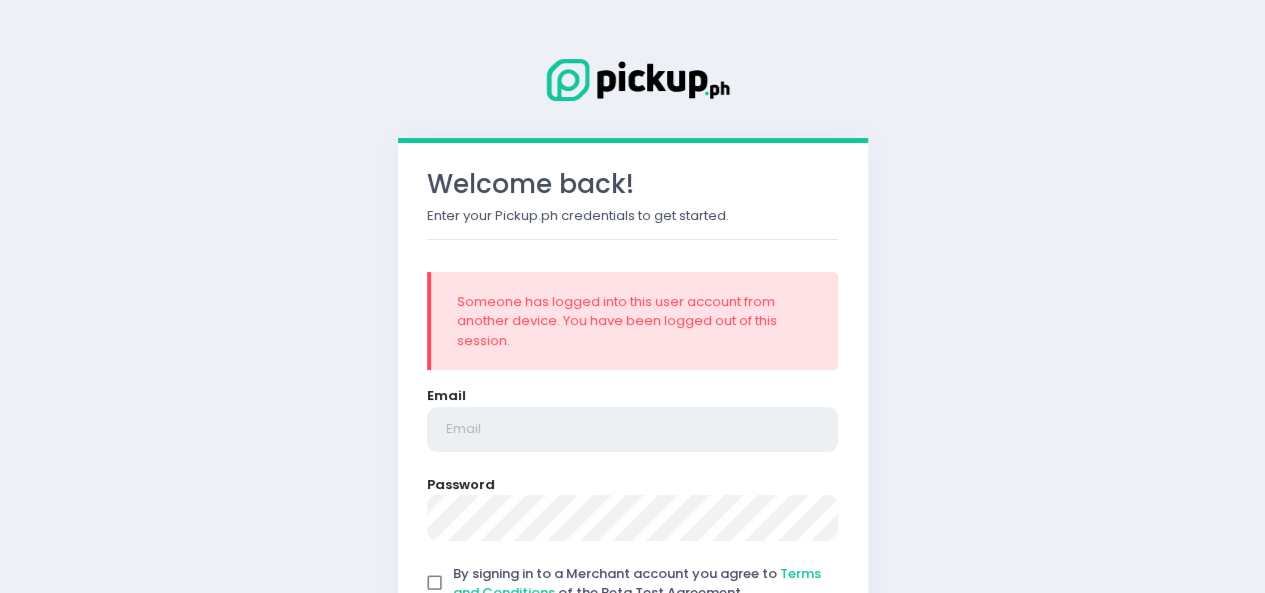 click at bounding box center [633, 430] 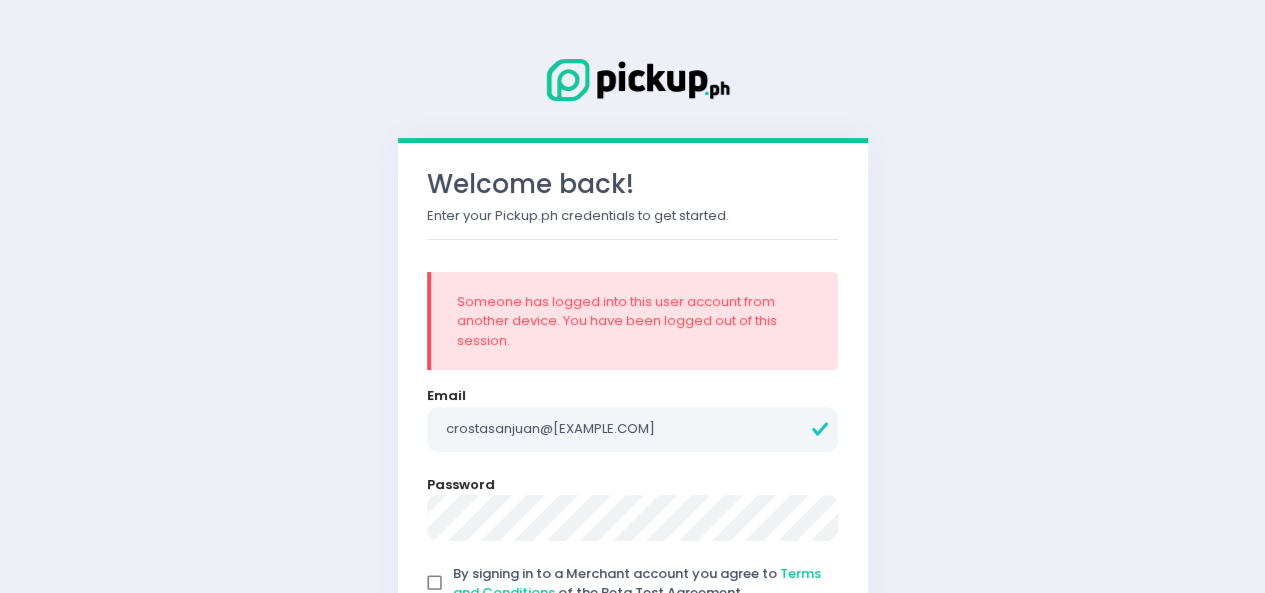 scroll, scrollTop: 174, scrollLeft: 0, axis: vertical 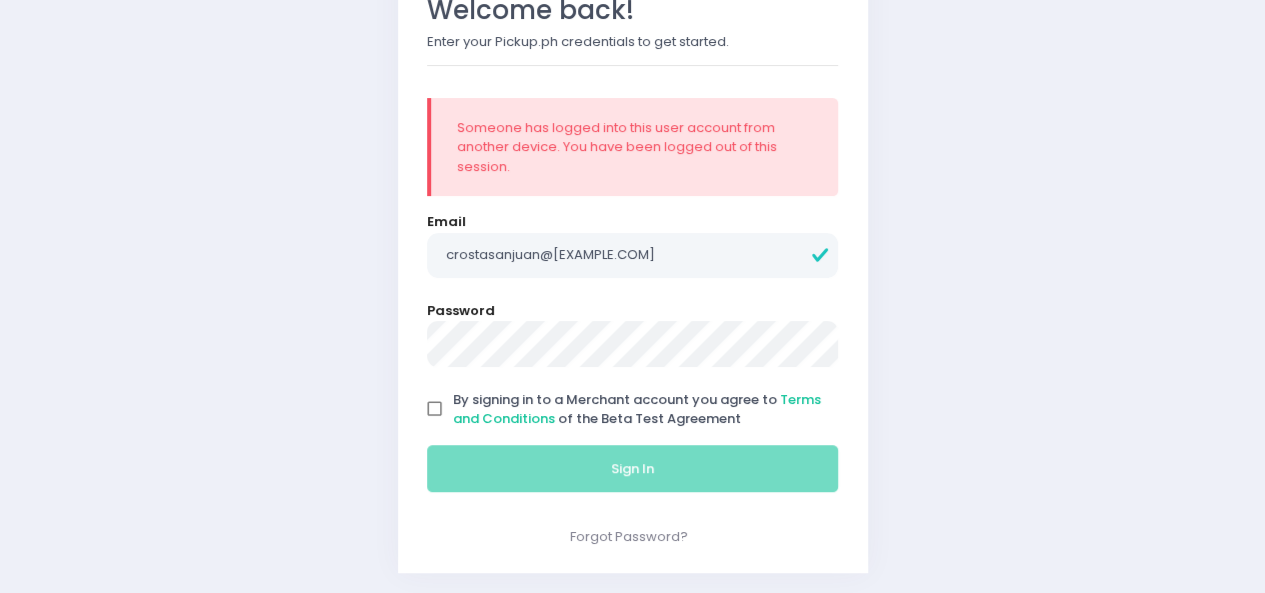 click on "By signing in to a Merchant account you agree to   Terms and Conditions   of the Beta Test Agreement" at bounding box center [435, 409] 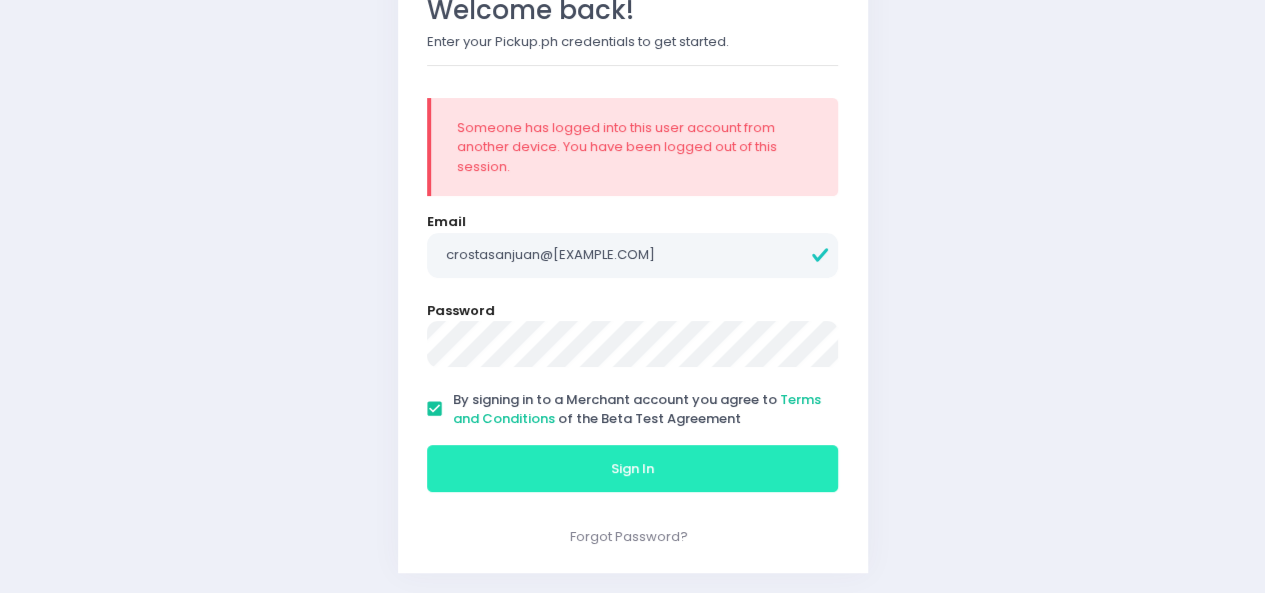 click on "Sign In" at bounding box center (633, 469) 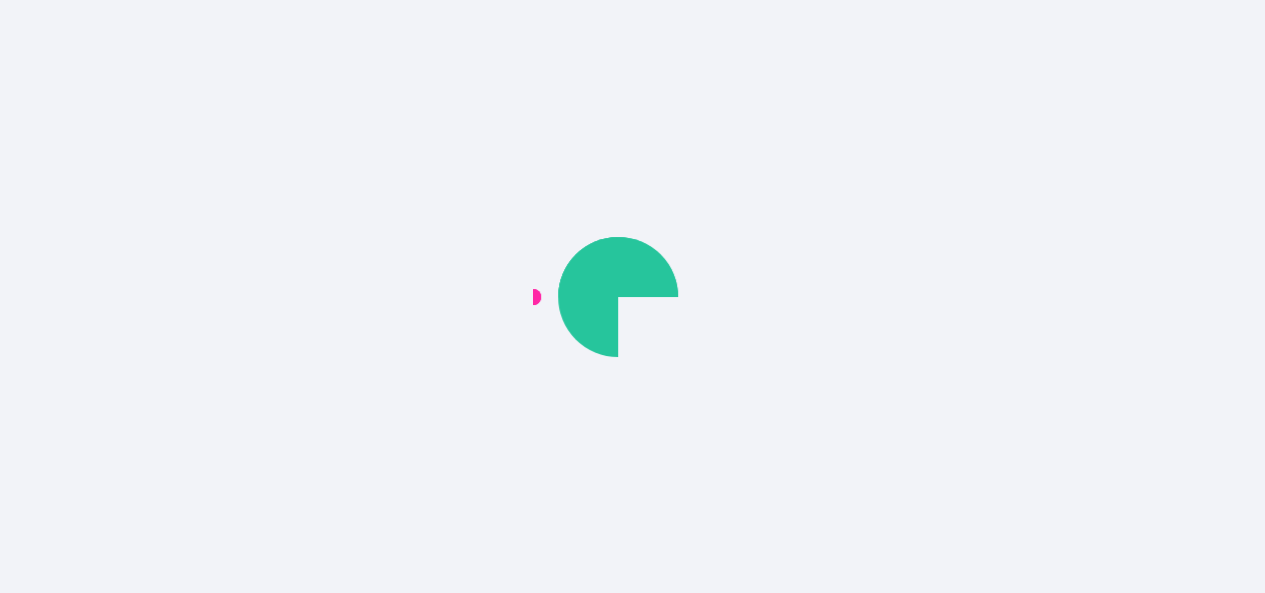 scroll, scrollTop: 0, scrollLeft: 0, axis: both 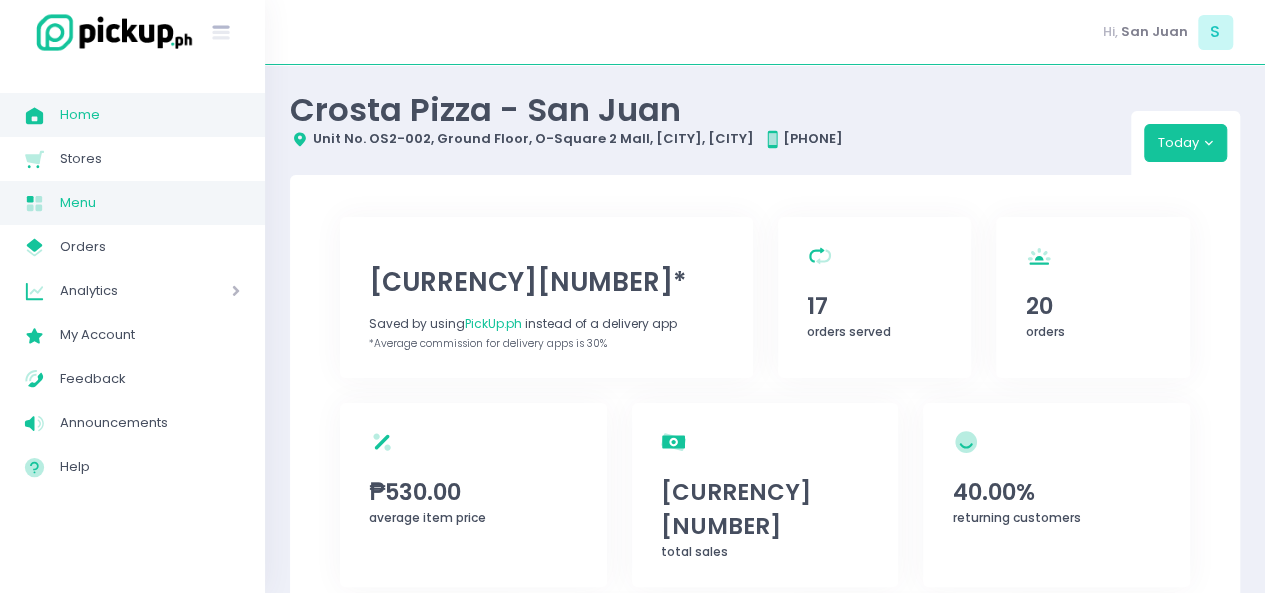 click on "Menu" at bounding box center (150, 203) 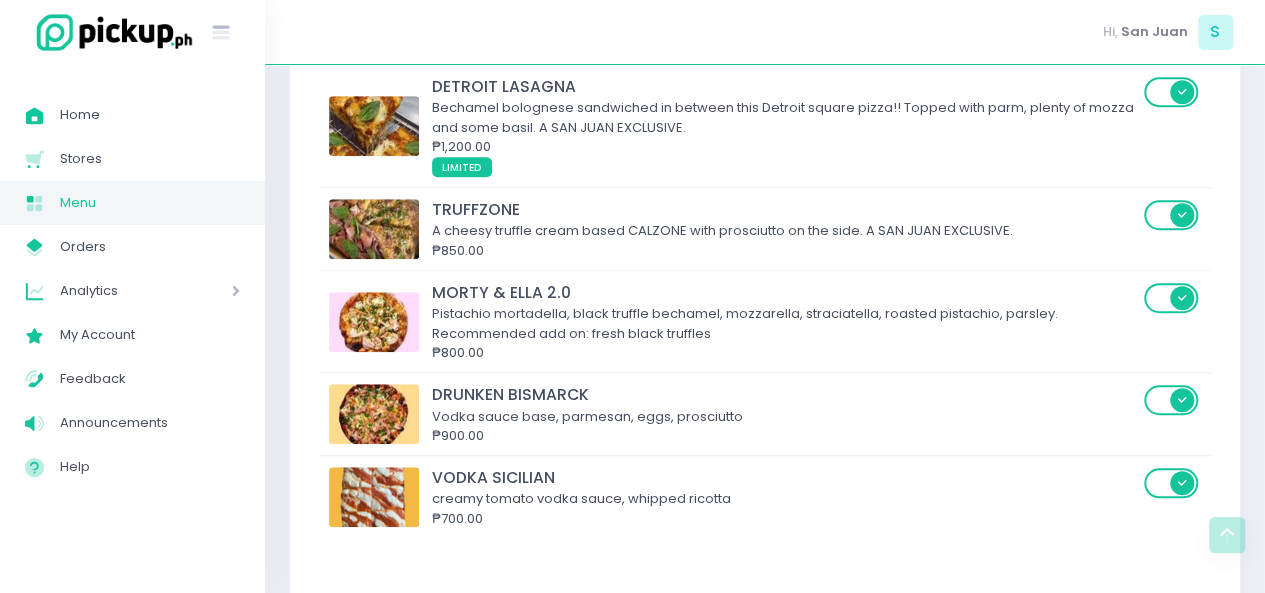 scroll, scrollTop: 658, scrollLeft: 0, axis: vertical 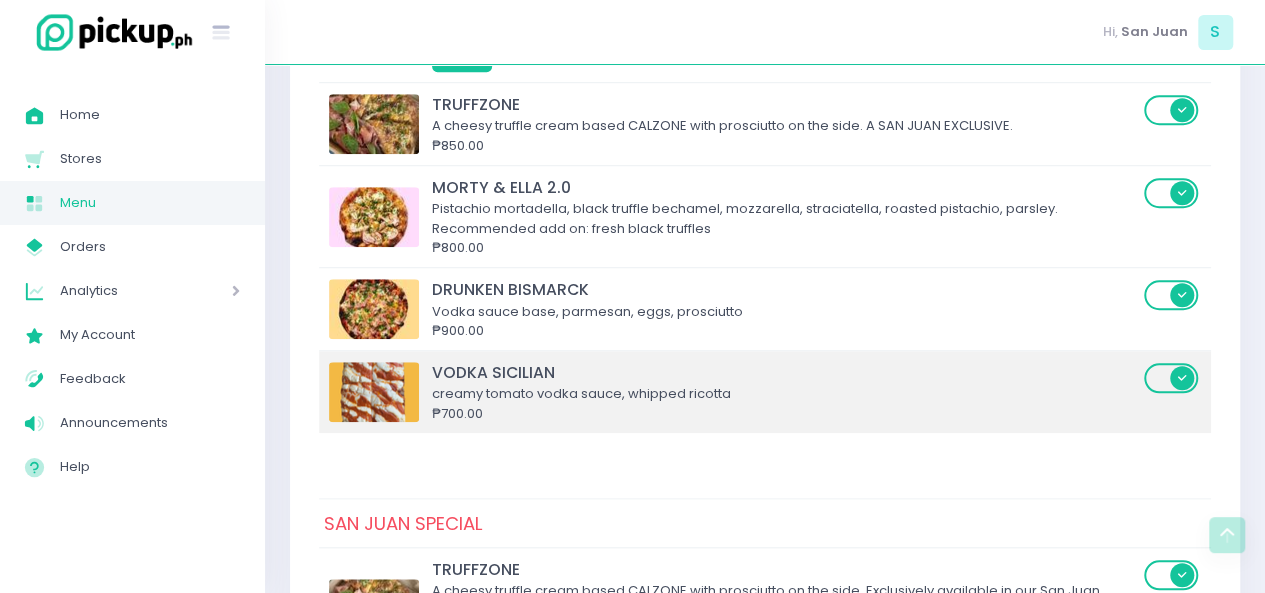 click on "₱700.00" at bounding box center (785, 414) 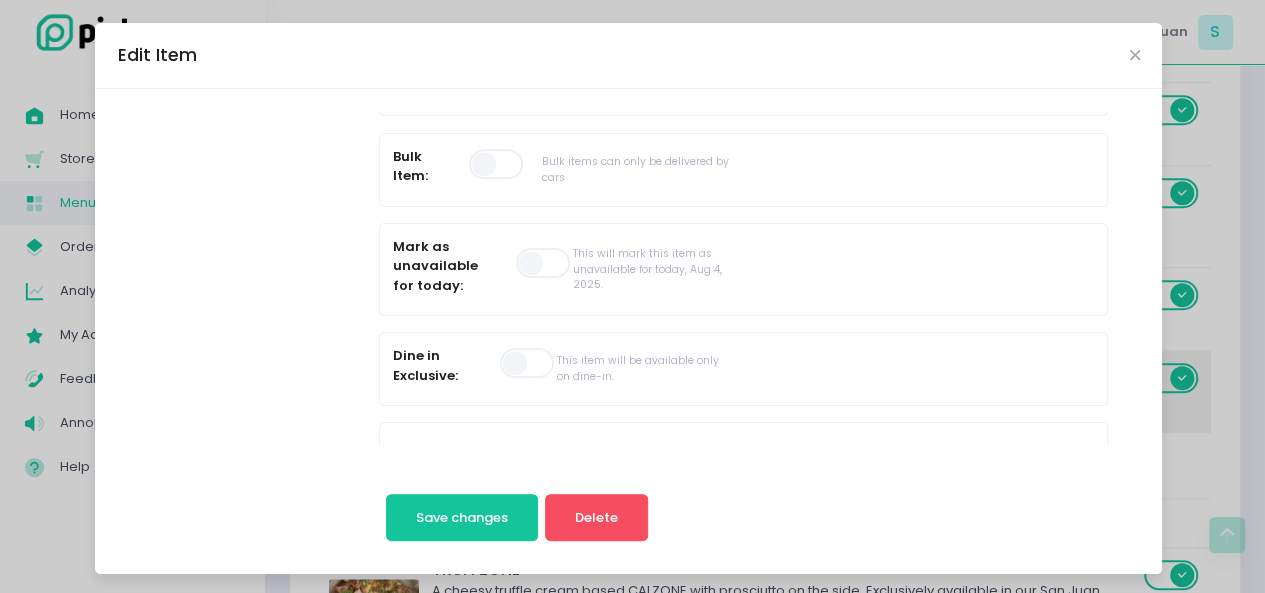 scroll, scrollTop: 711, scrollLeft: 0, axis: vertical 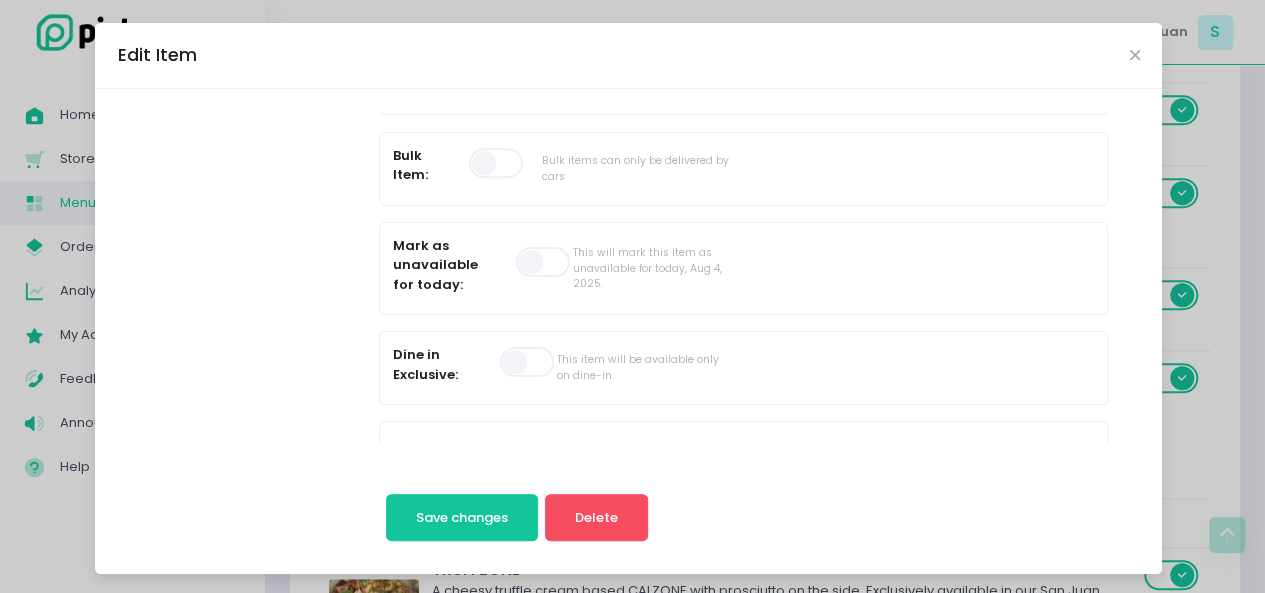 click at bounding box center [544, 262] 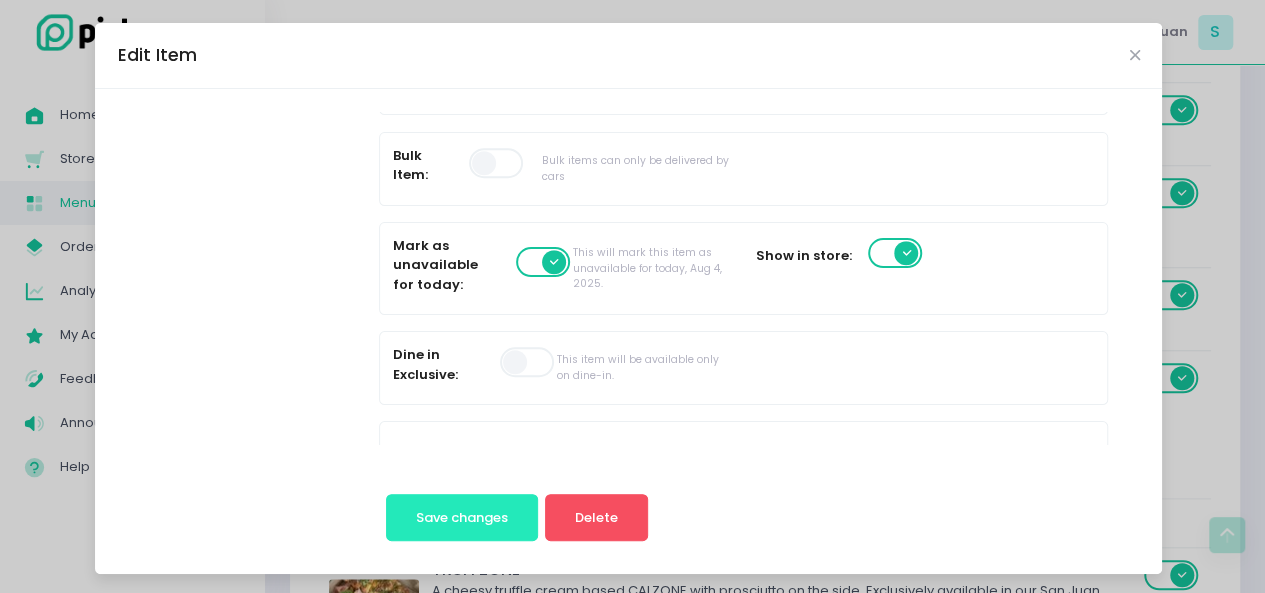 click on "Save changes" at bounding box center [462, 517] 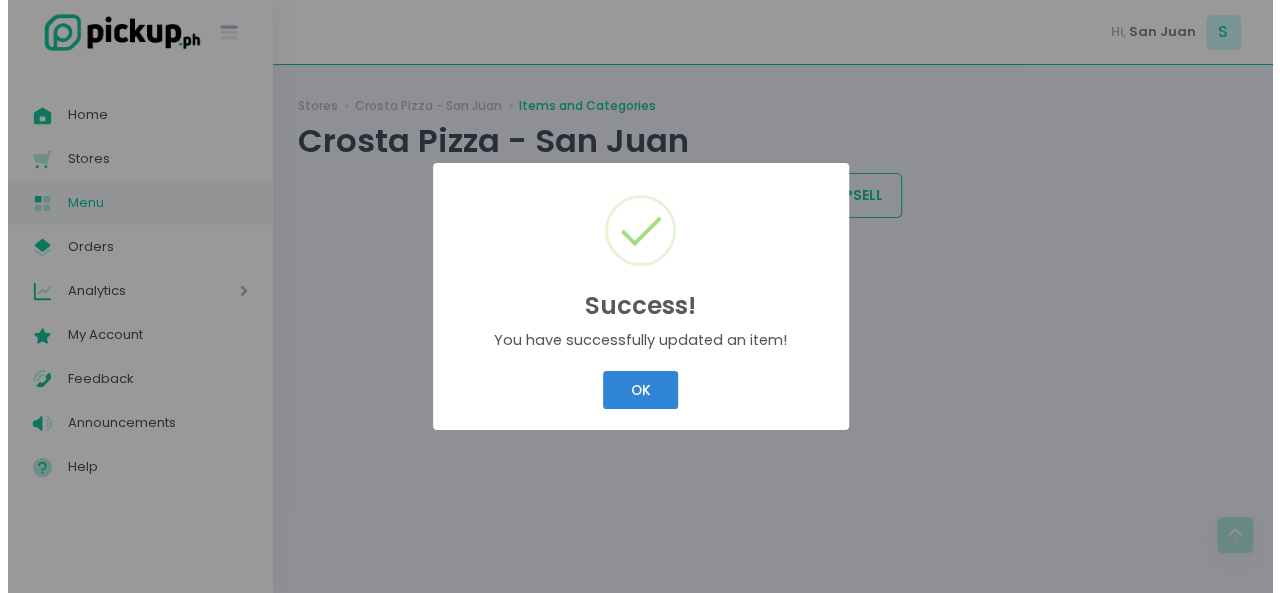 scroll, scrollTop: 0, scrollLeft: 0, axis: both 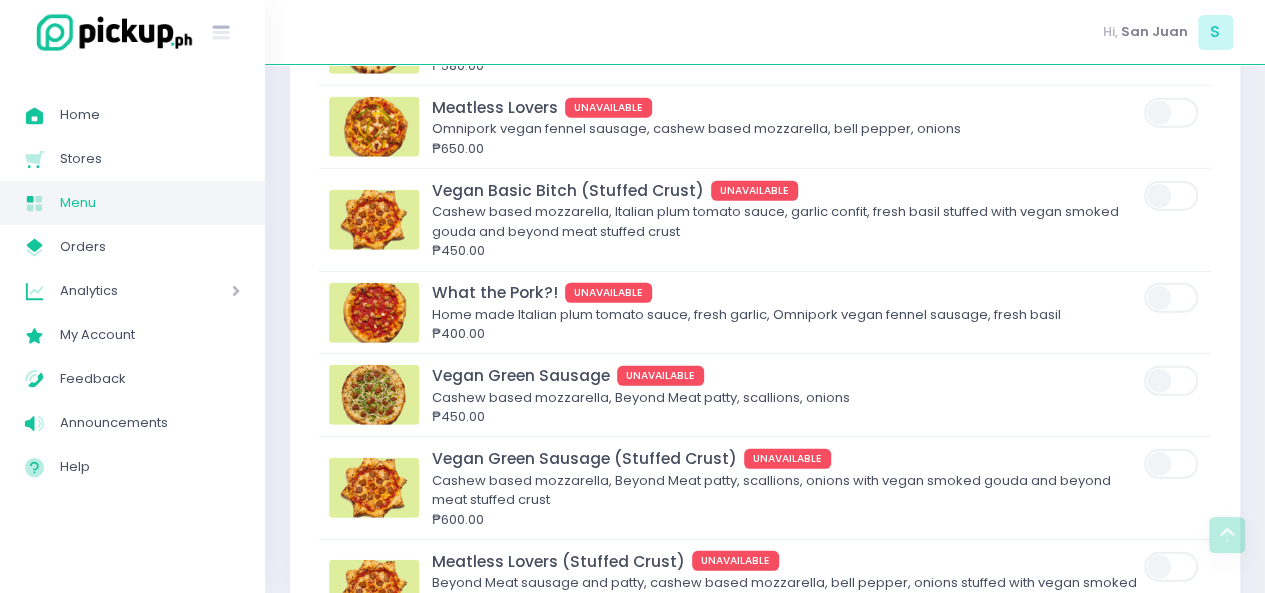click on "Meatless Lovers (Stuffed Crust) UNAVAILABLE Beyond Meat sausage and patty, cashew based mozzarella, bell pepper, onions stuffed with vegan smoked gouda and beyond meat stuffed crust [CURRENCY][NUMBER]" at bounding box center (765, 590) 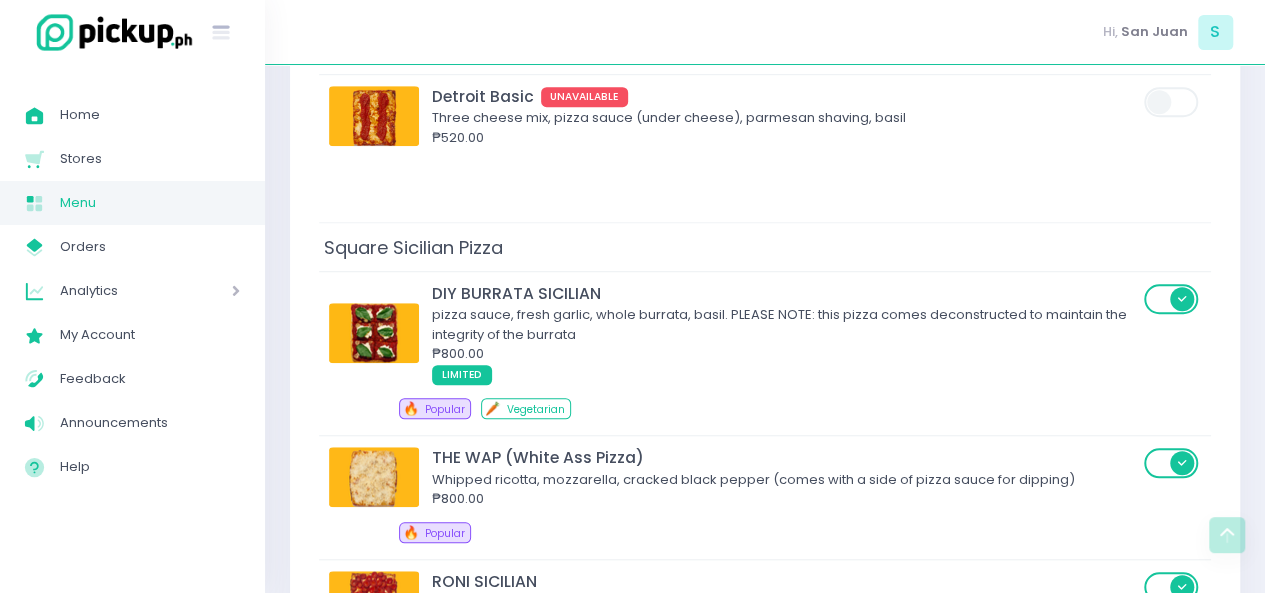 scroll, scrollTop: 8191, scrollLeft: 0, axis: vertical 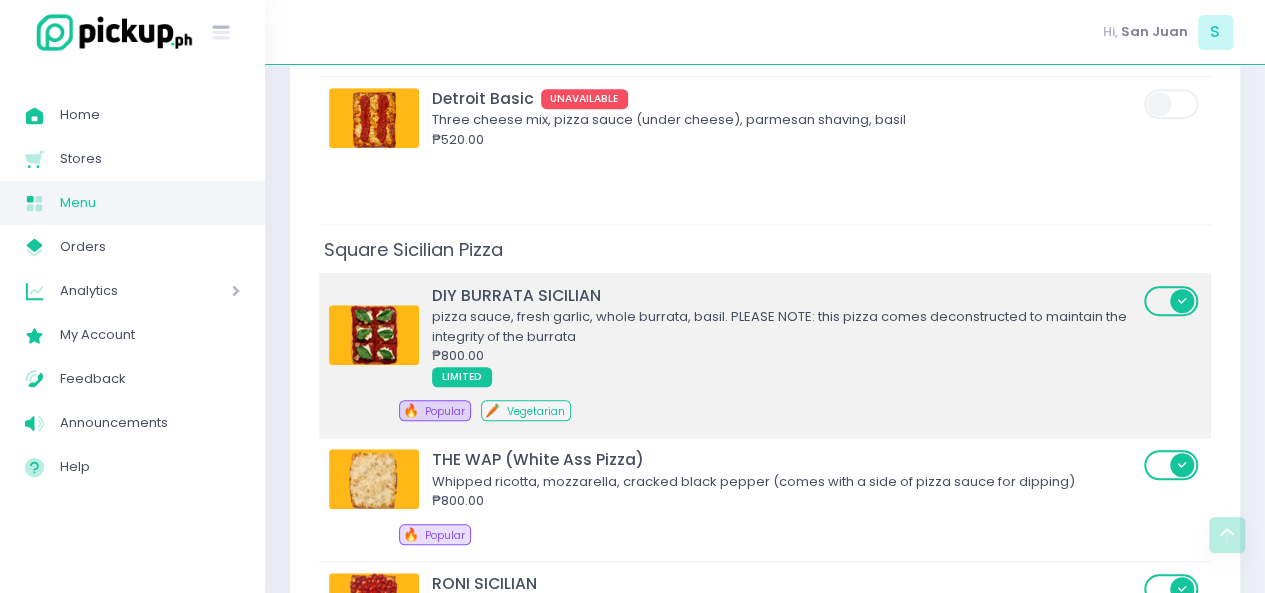 click on "pizza sauce, fresh garlic, whole burrata, basil. PLEASE NOTE: this pizza comes deconstructed to maintain the integrity of the burrata" at bounding box center (785, 326) 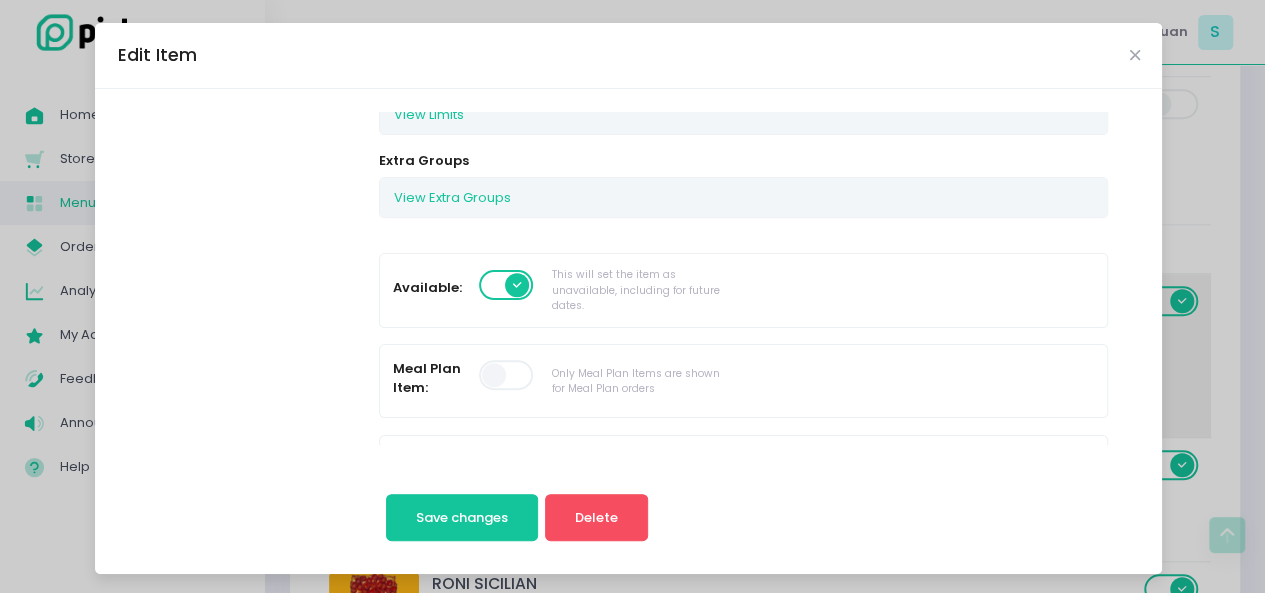 scroll, scrollTop: 701, scrollLeft: 0, axis: vertical 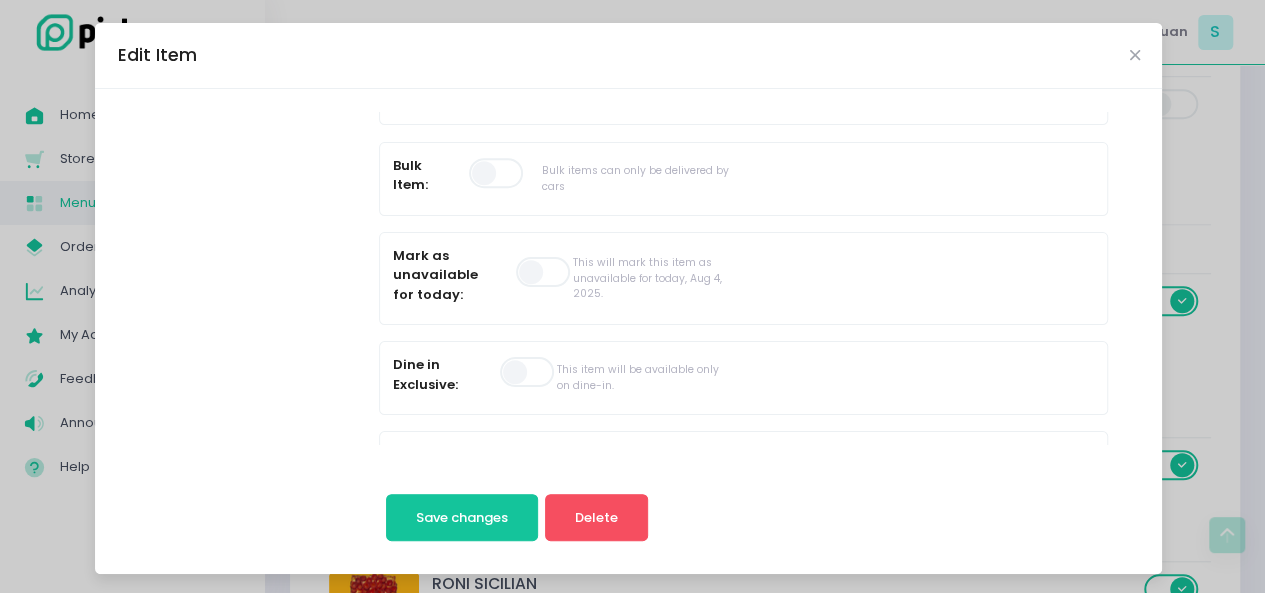 click at bounding box center (544, 272) 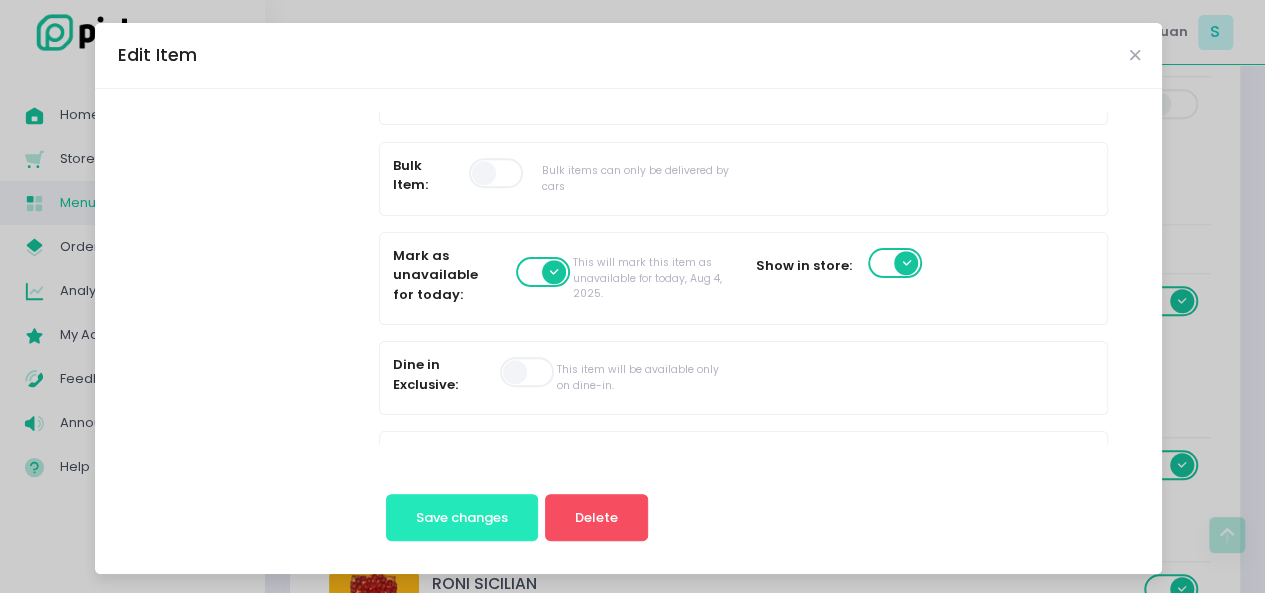 click on "Save changes" at bounding box center [462, 518] 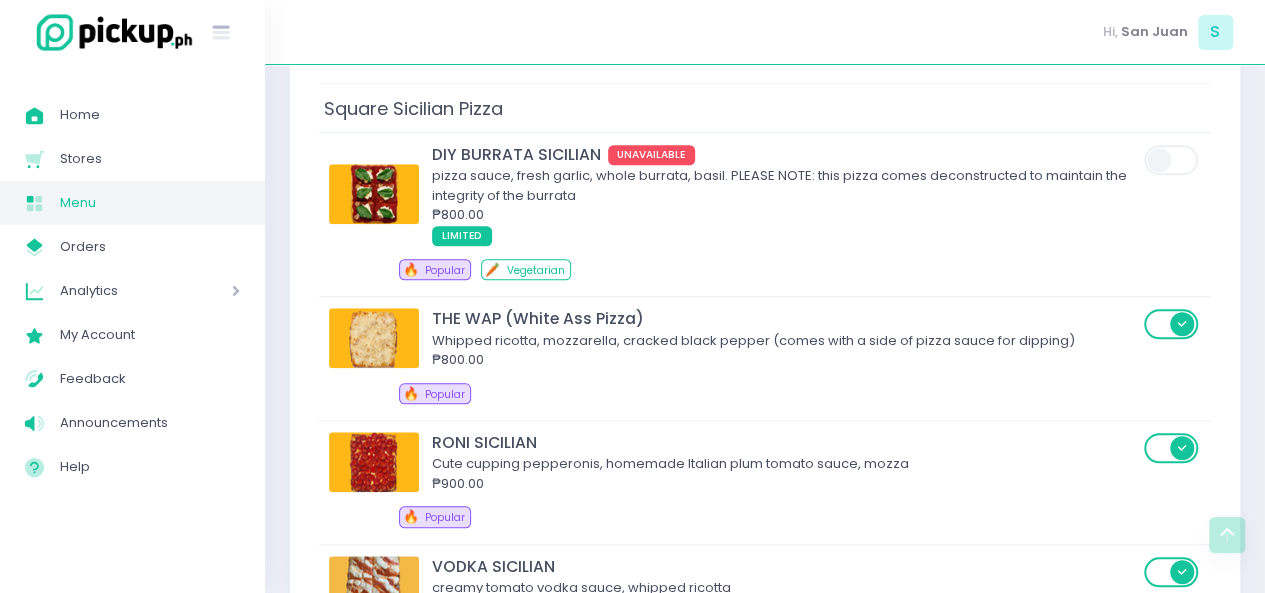 scroll, scrollTop: 8333, scrollLeft: 0, axis: vertical 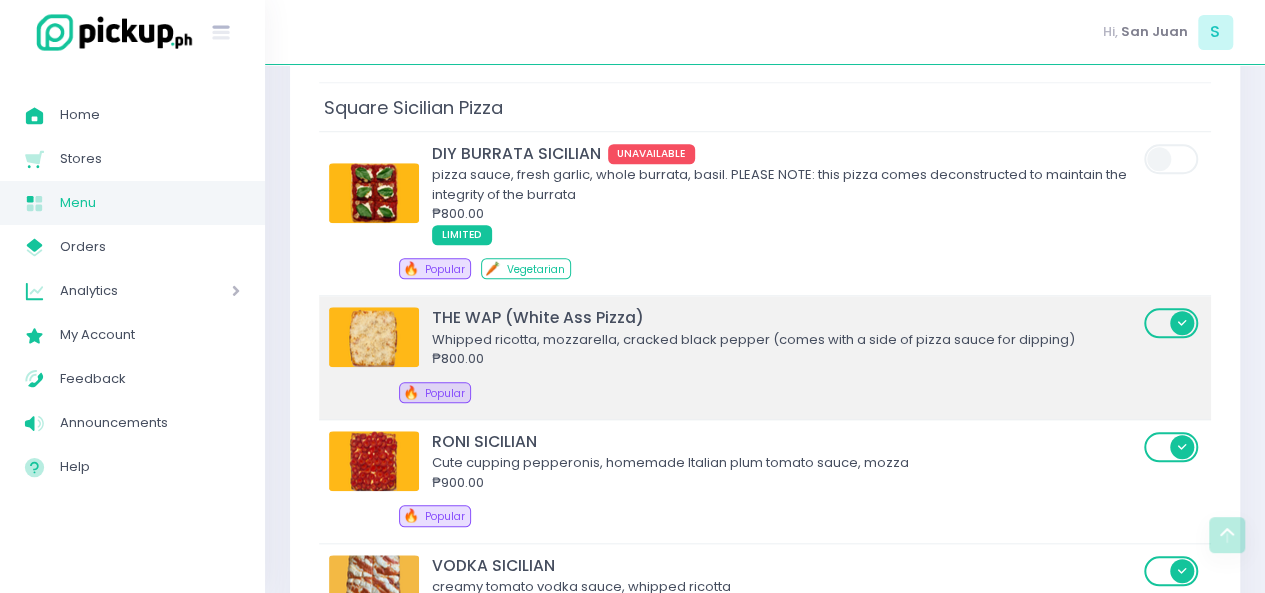 click on "₱800.00" at bounding box center [785, 359] 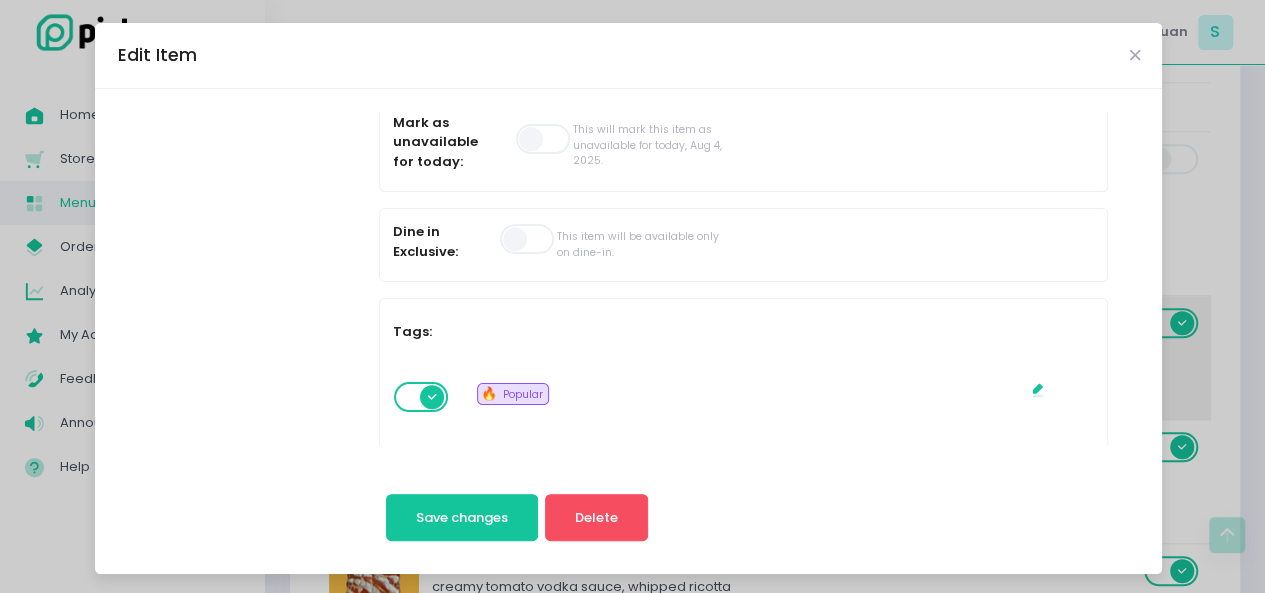 scroll, scrollTop: 835, scrollLeft: 0, axis: vertical 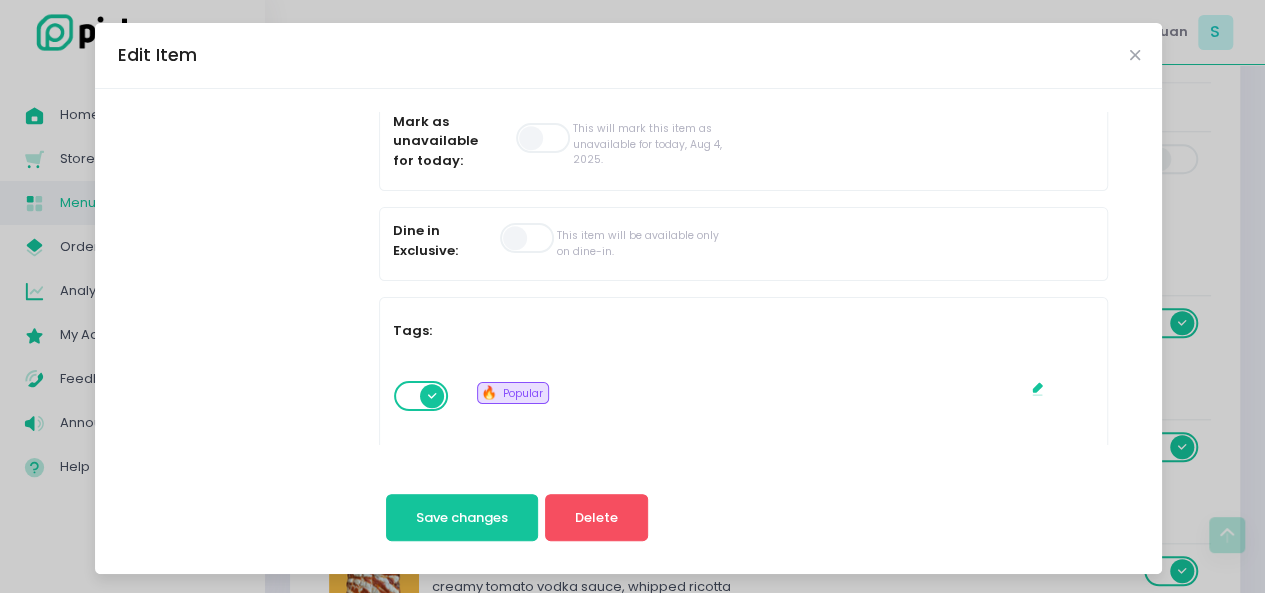 click at bounding box center [544, 138] 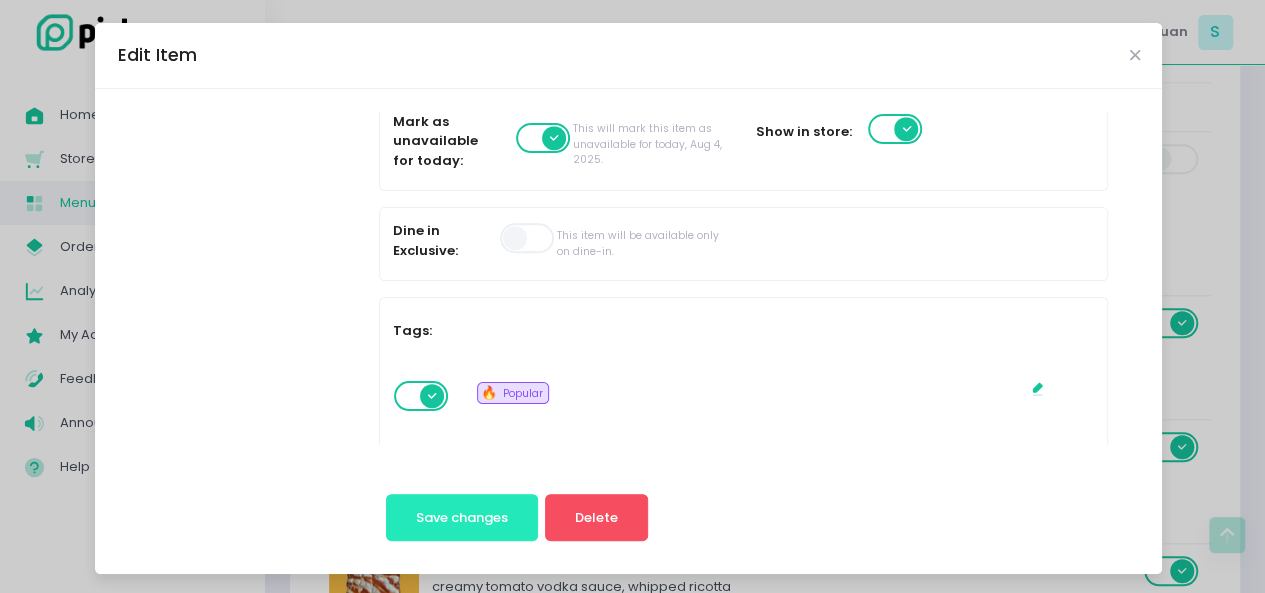 click on "Save changes" at bounding box center (462, 517) 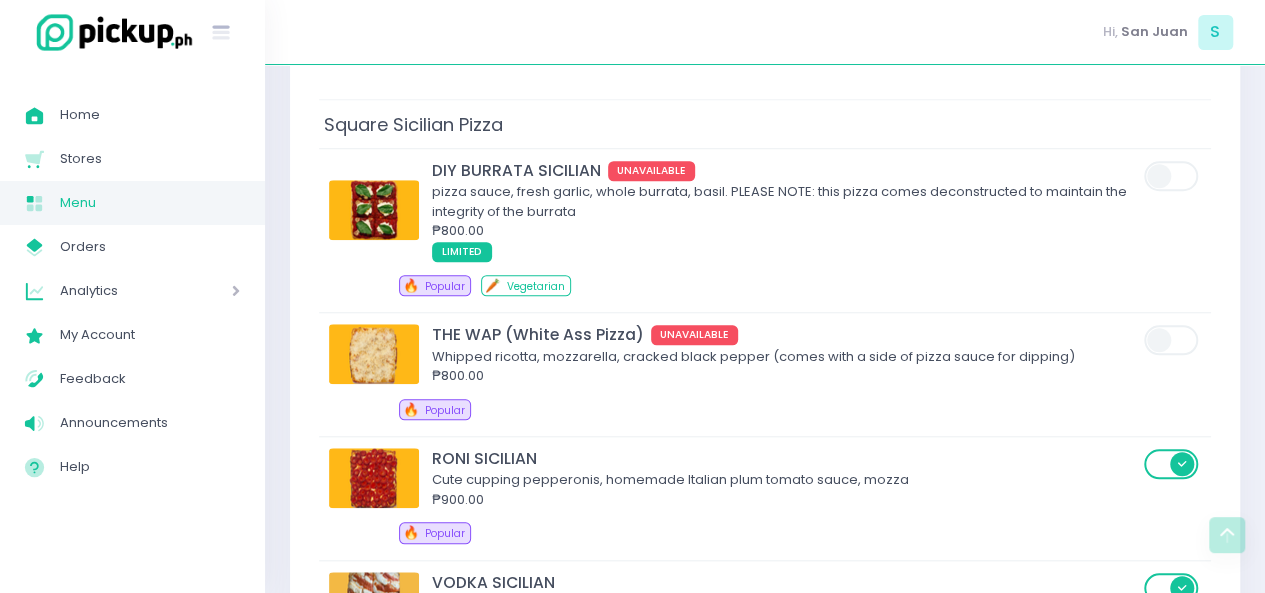 scroll, scrollTop: 8365, scrollLeft: 0, axis: vertical 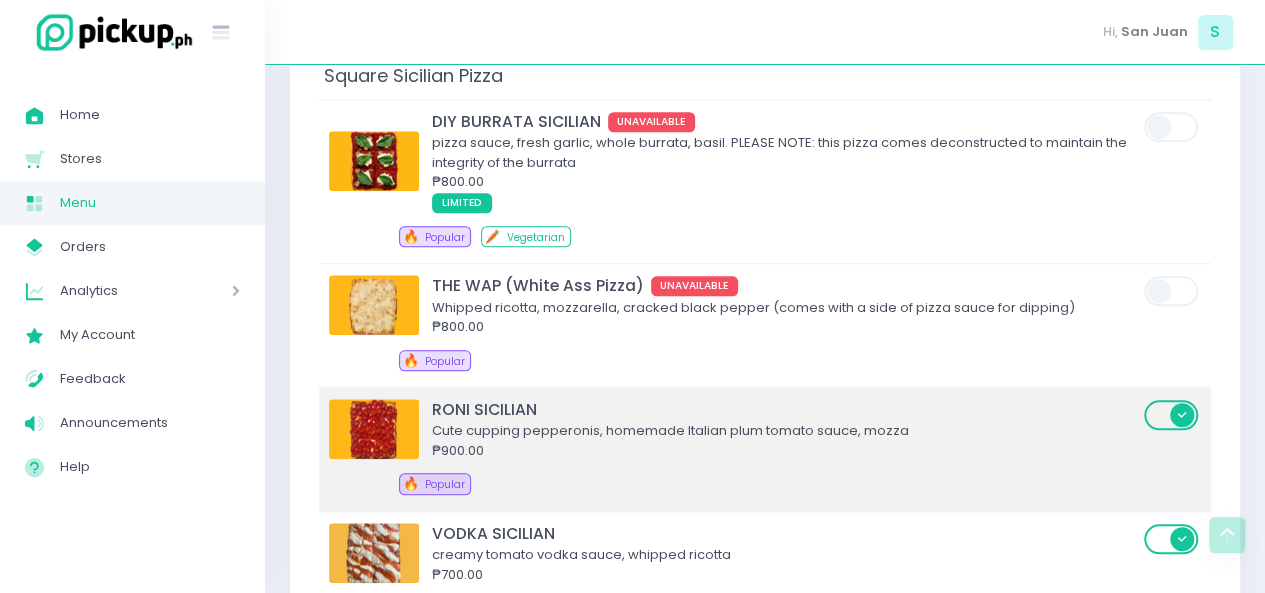 click on "₱900.00" at bounding box center [785, 451] 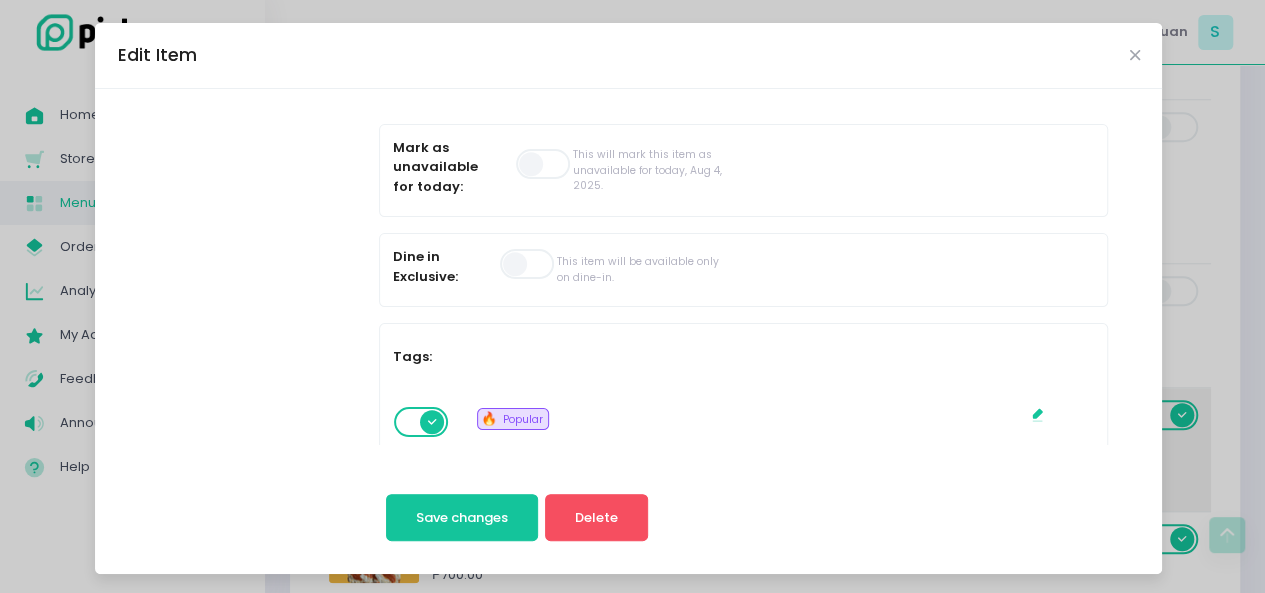 scroll, scrollTop: 729, scrollLeft: 0, axis: vertical 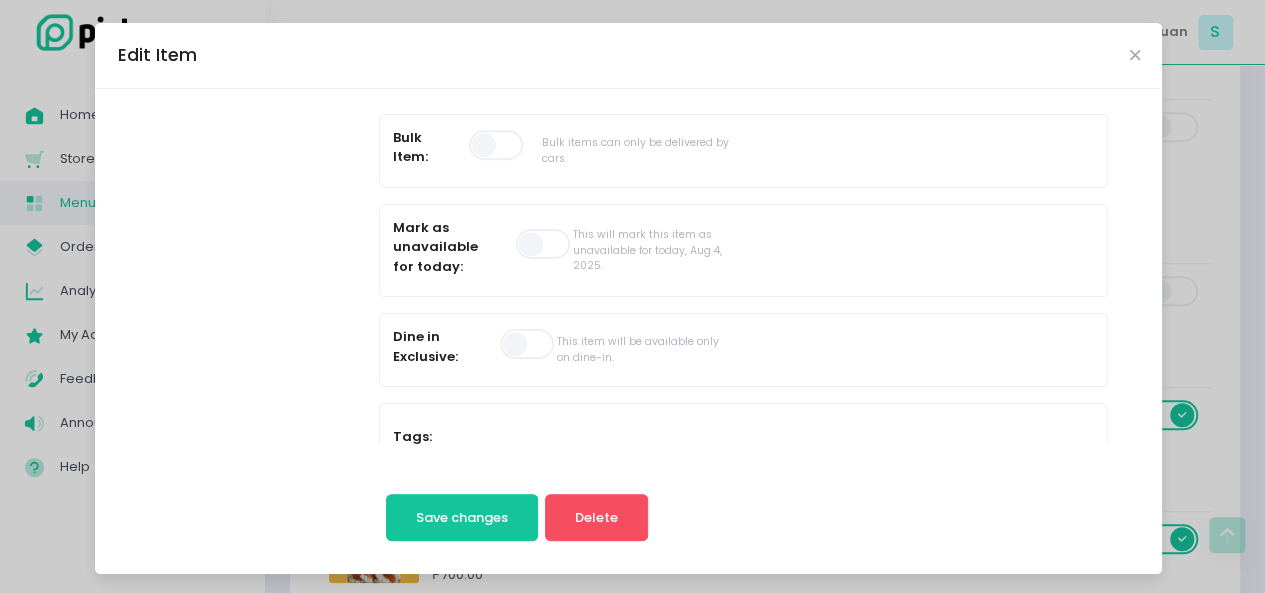 click at bounding box center [544, 244] 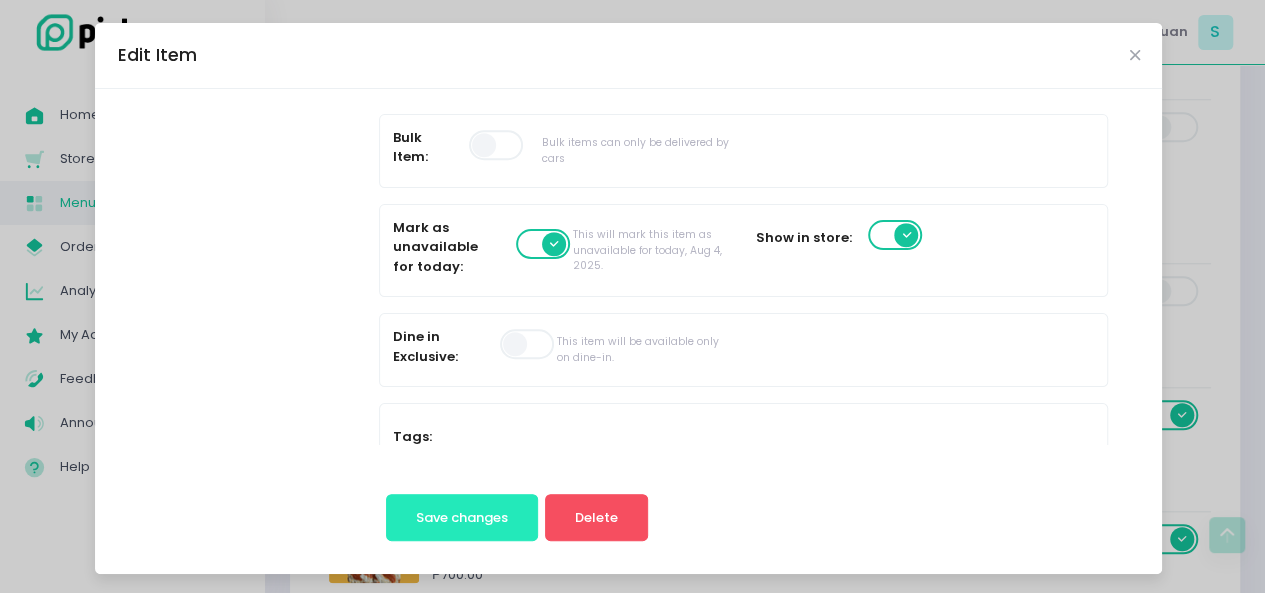 click on "Save changes" at bounding box center [462, 517] 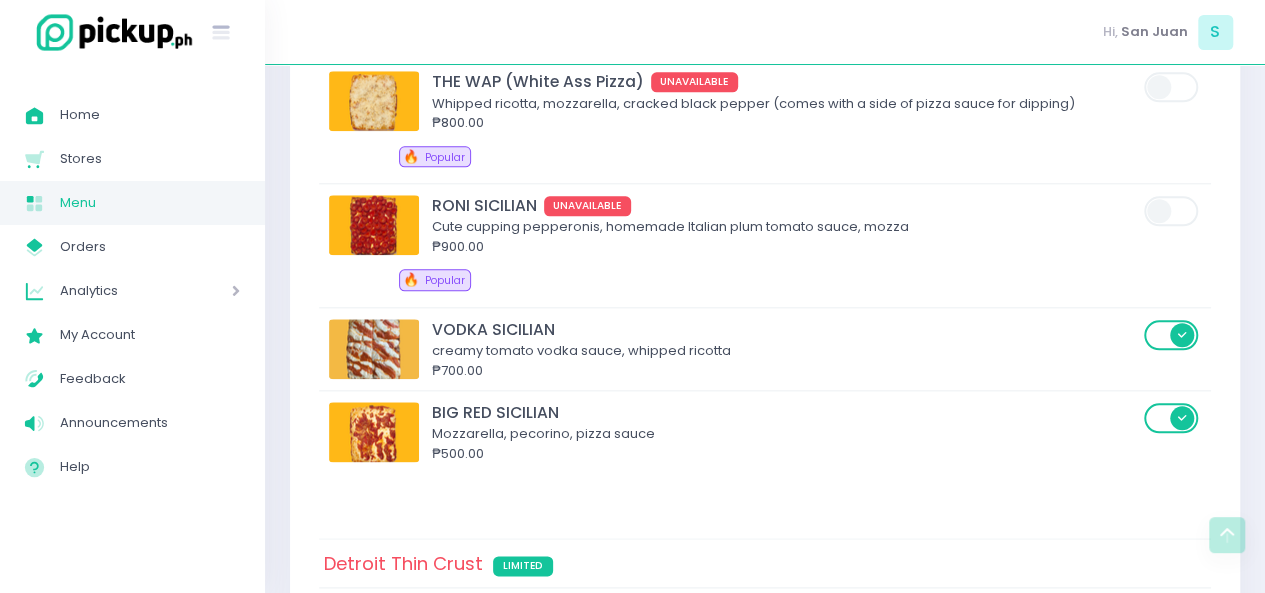 scroll, scrollTop: 8582, scrollLeft: 0, axis: vertical 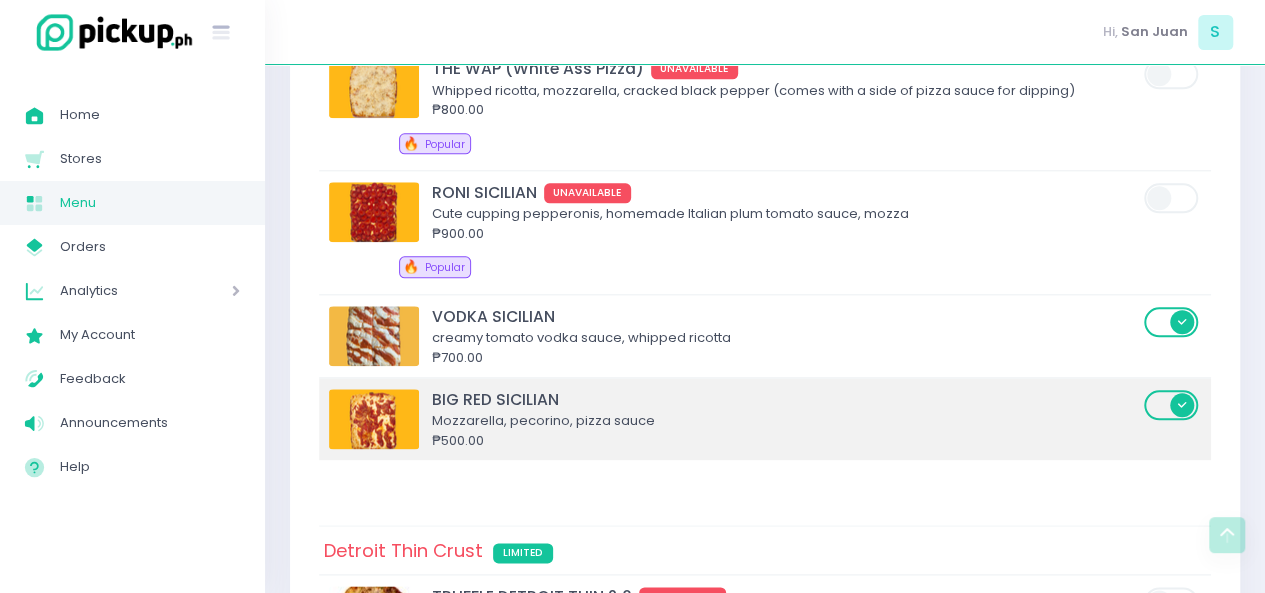 click on "BIG RED SICILIAN Mozzarella, pecorino, pizza sauce [CURRENCY][NUMBER]" at bounding box center [765, 419] 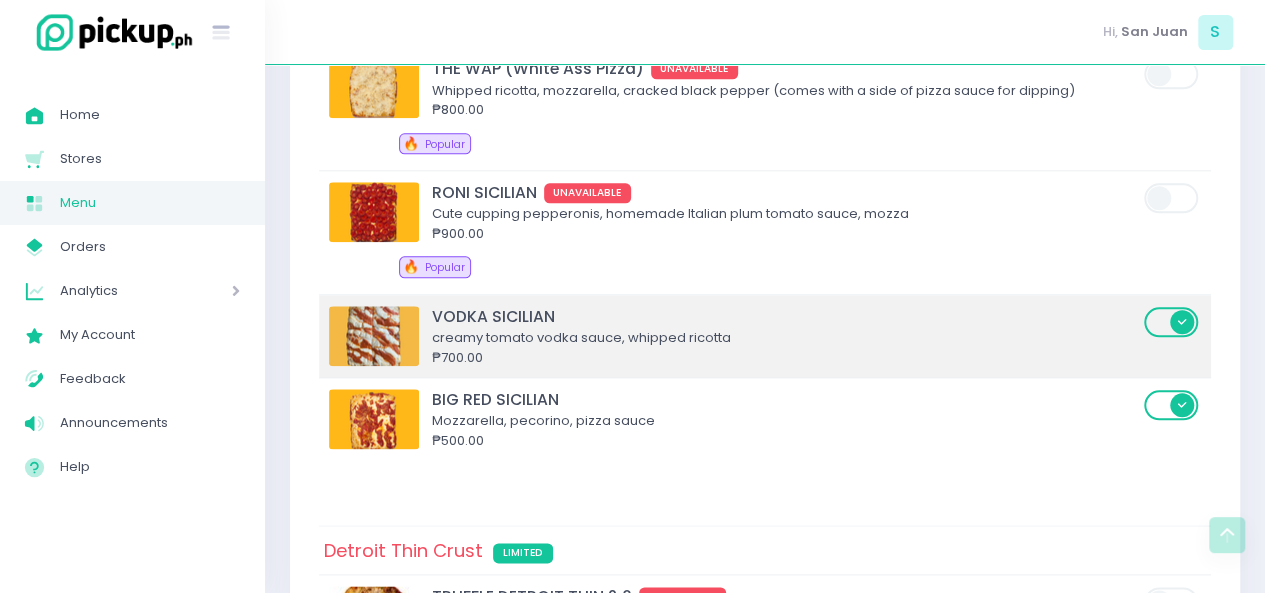 click on "creamy tomato vodka sauce, whipped ricotta" at bounding box center (785, 338) 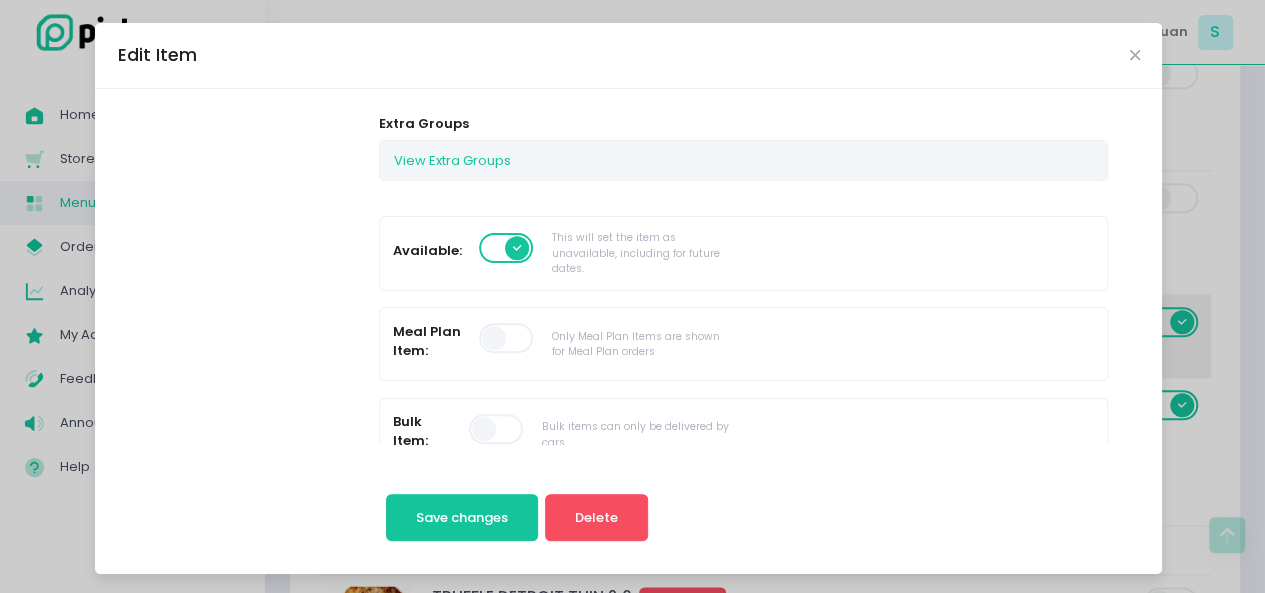 scroll, scrollTop: 707, scrollLeft: 0, axis: vertical 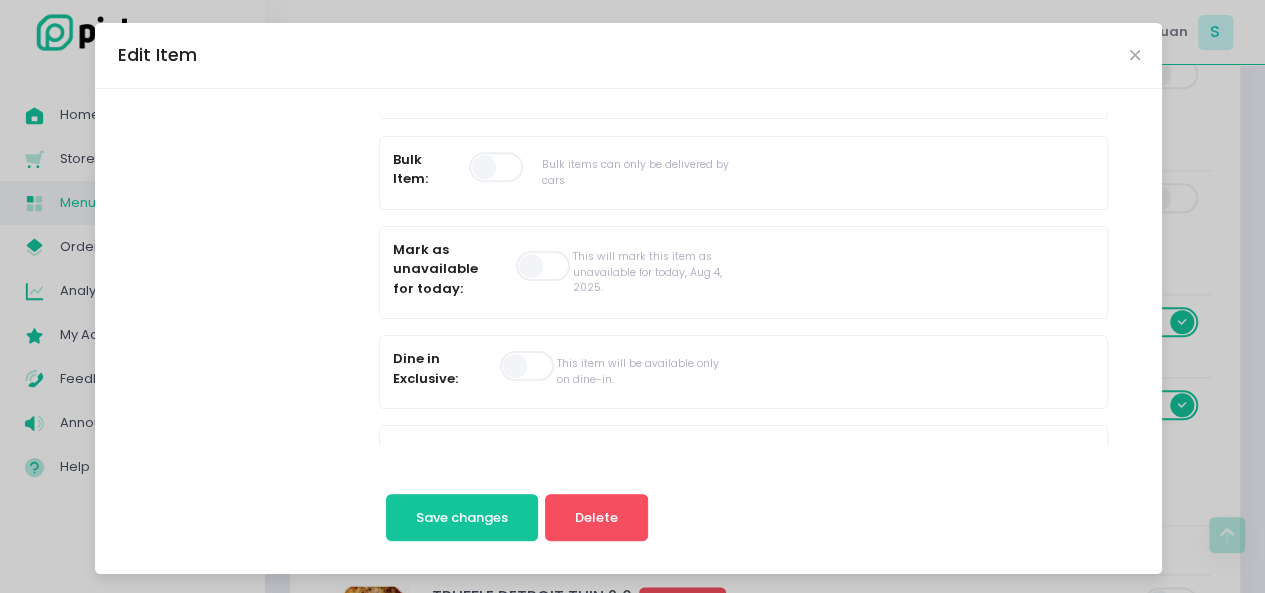 click at bounding box center [544, 266] 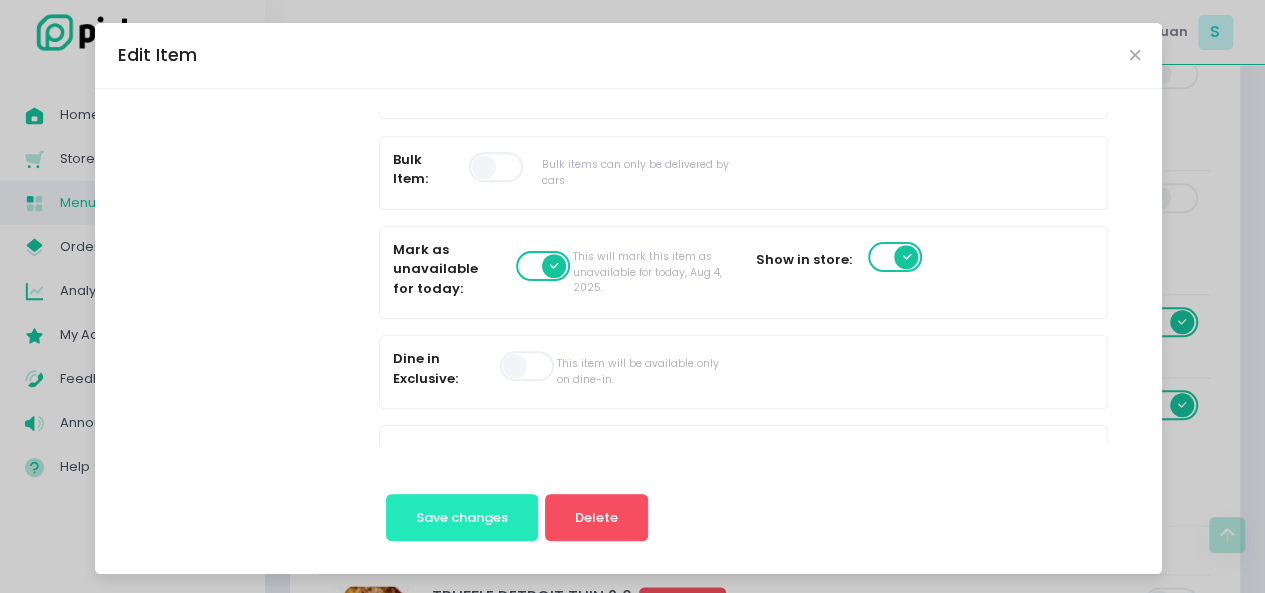 click on "Save changes" at bounding box center [462, 517] 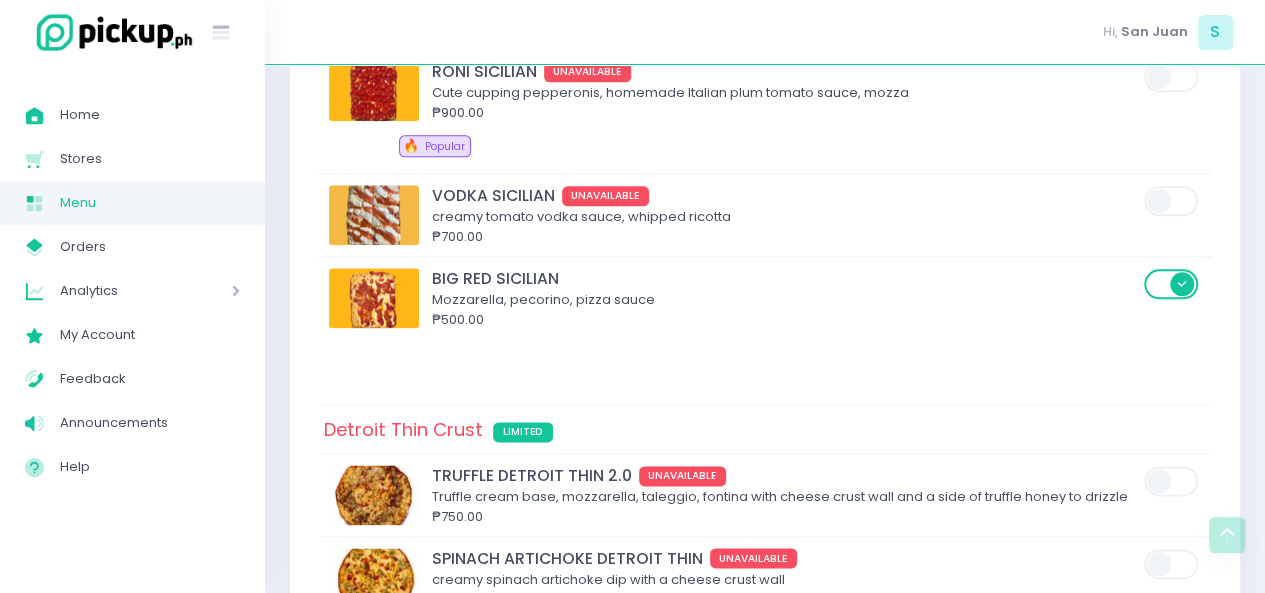 scroll, scrollTop: 8642, scrollLeft: 0, axis: vertical 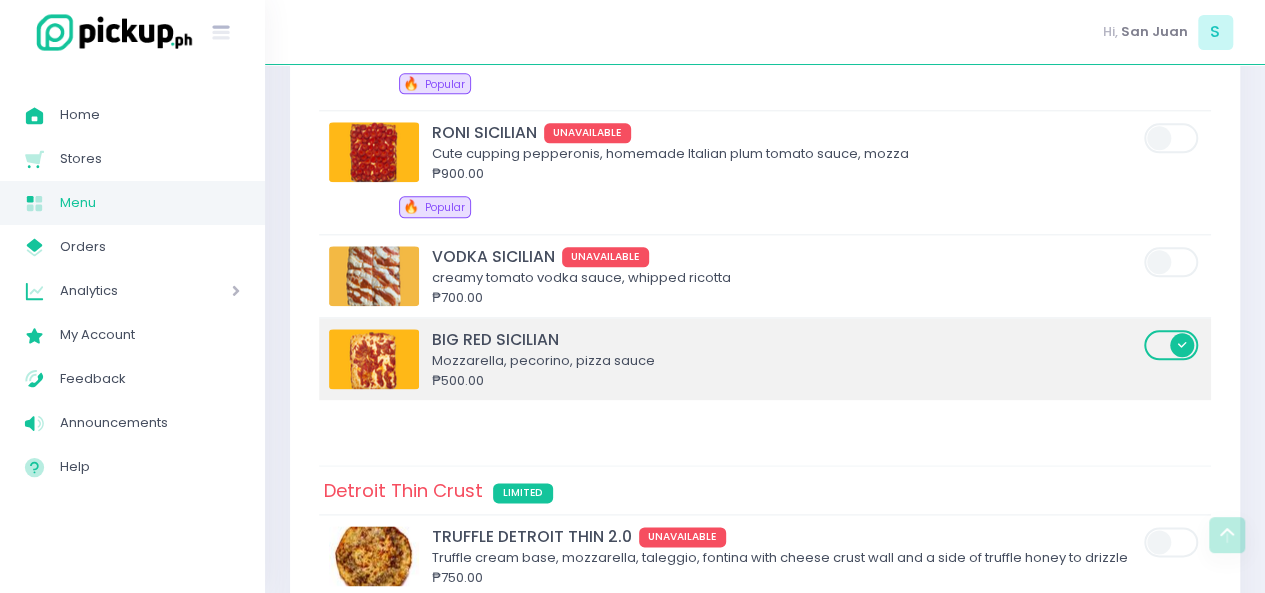 click on "₱500.00" at bounding box center (785, 381) 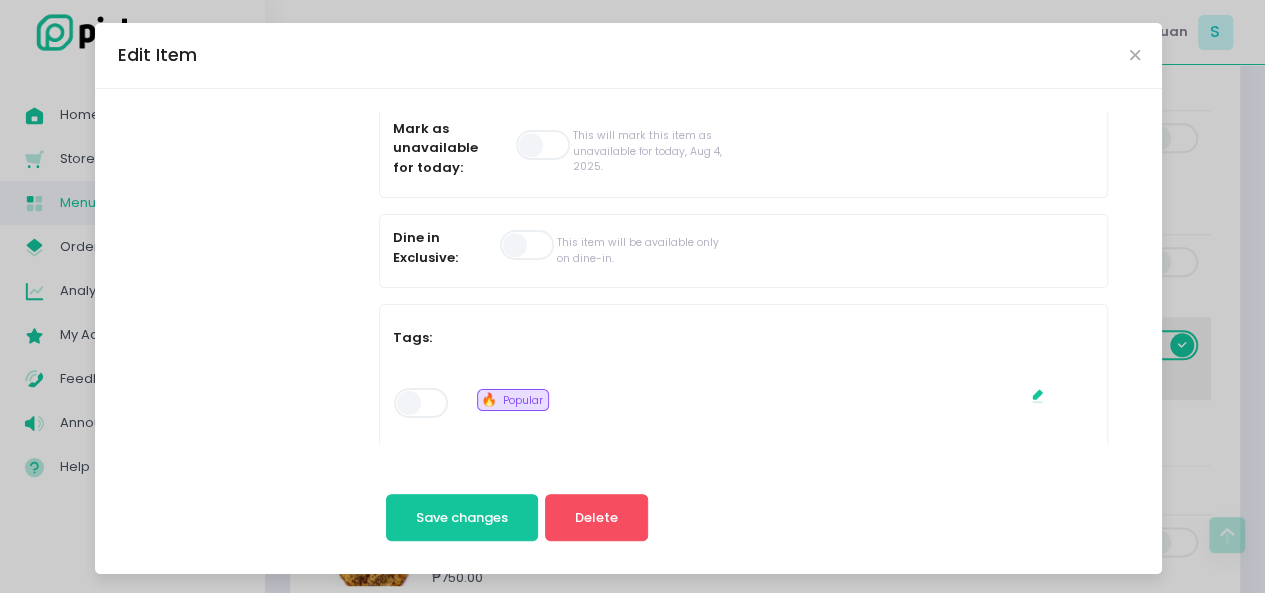 scroll, scrollTop: 829, scrollLeft: 0, axis: vertical 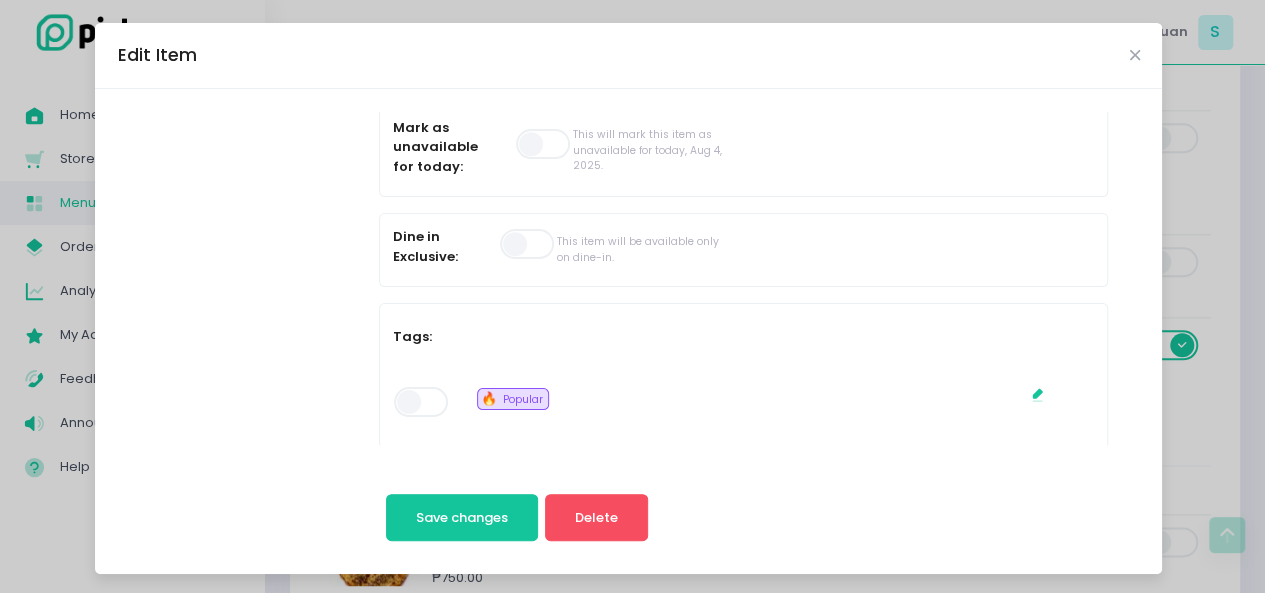 click at bounding box center [544, 144] 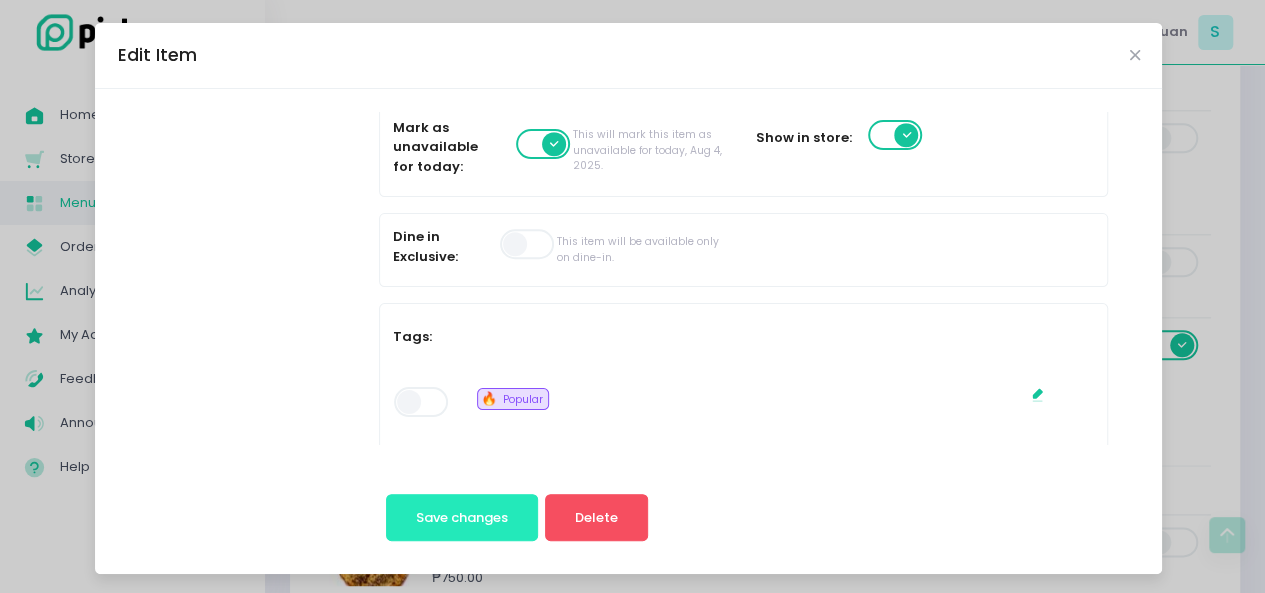 click on "Save changes" at bounding box center (462, 517) 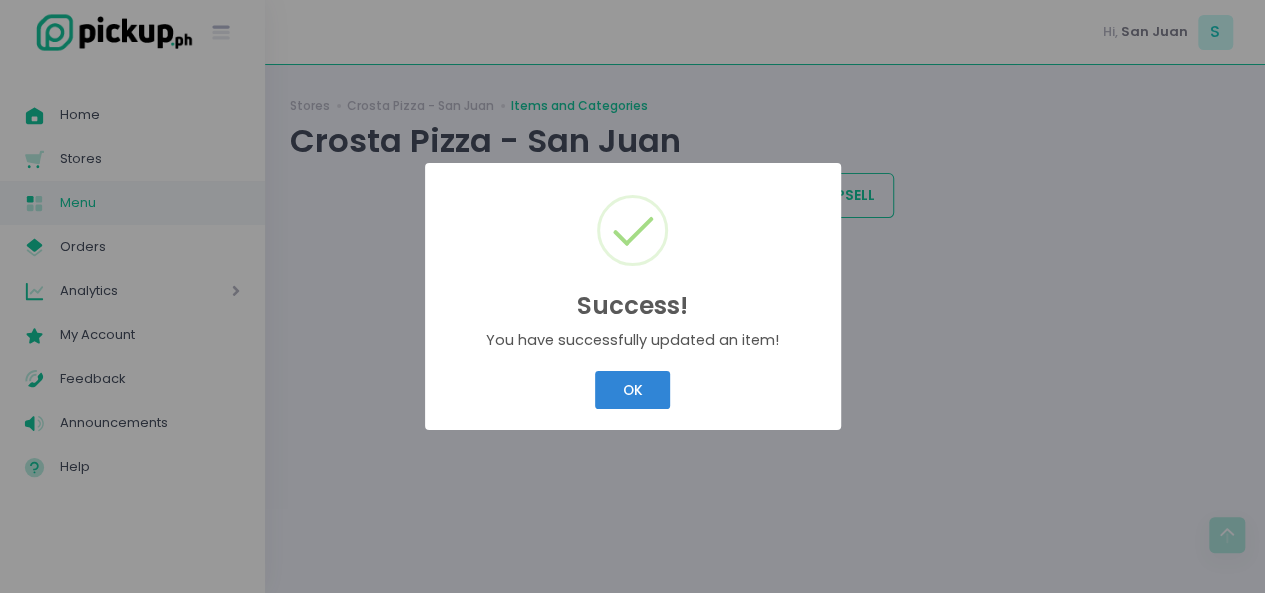 scroll, scrollTop: 0, scrollLeft: 0, axis: both 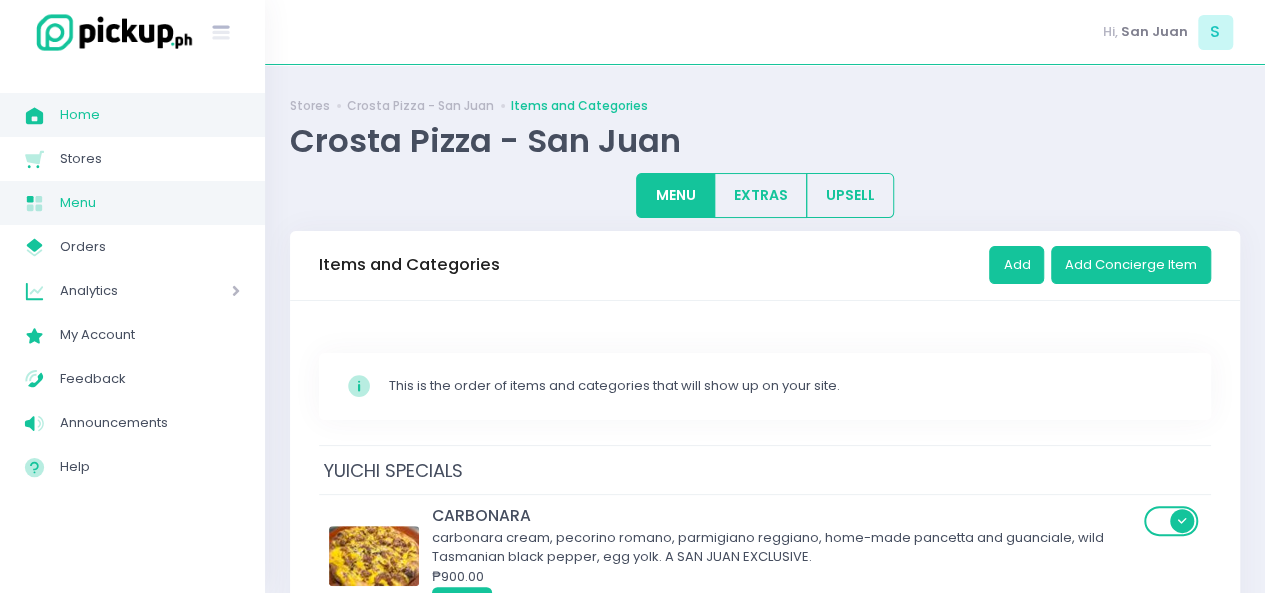click on "Home" at bounding box center [150, 115] 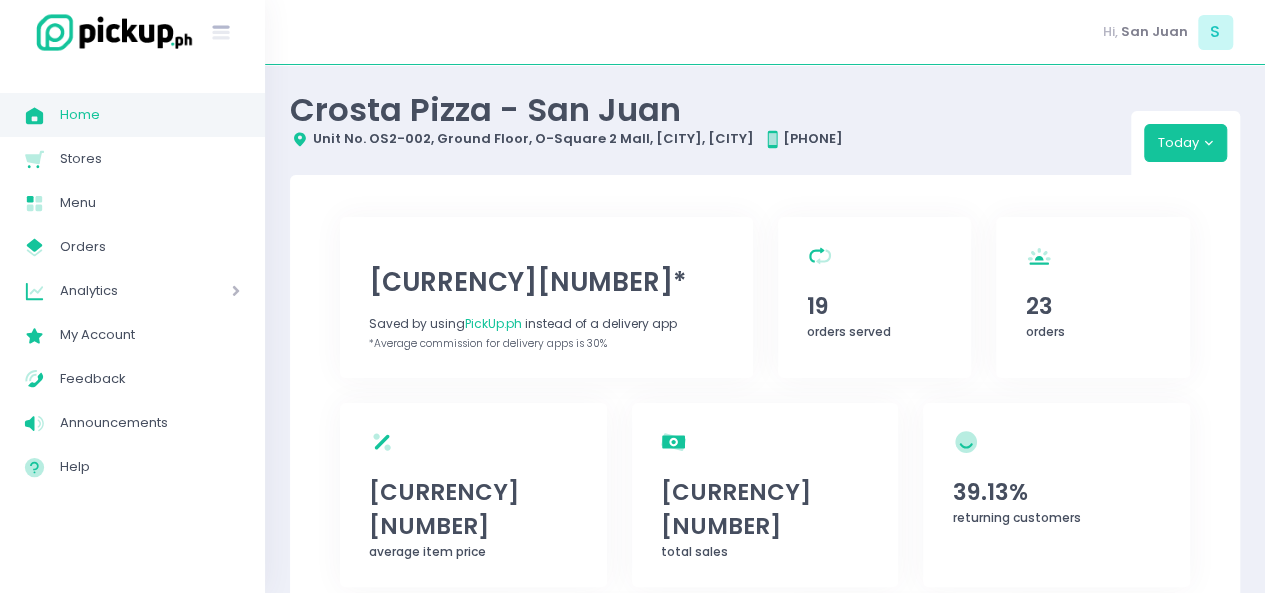 click on "Home" at bounding box center (150, 115) 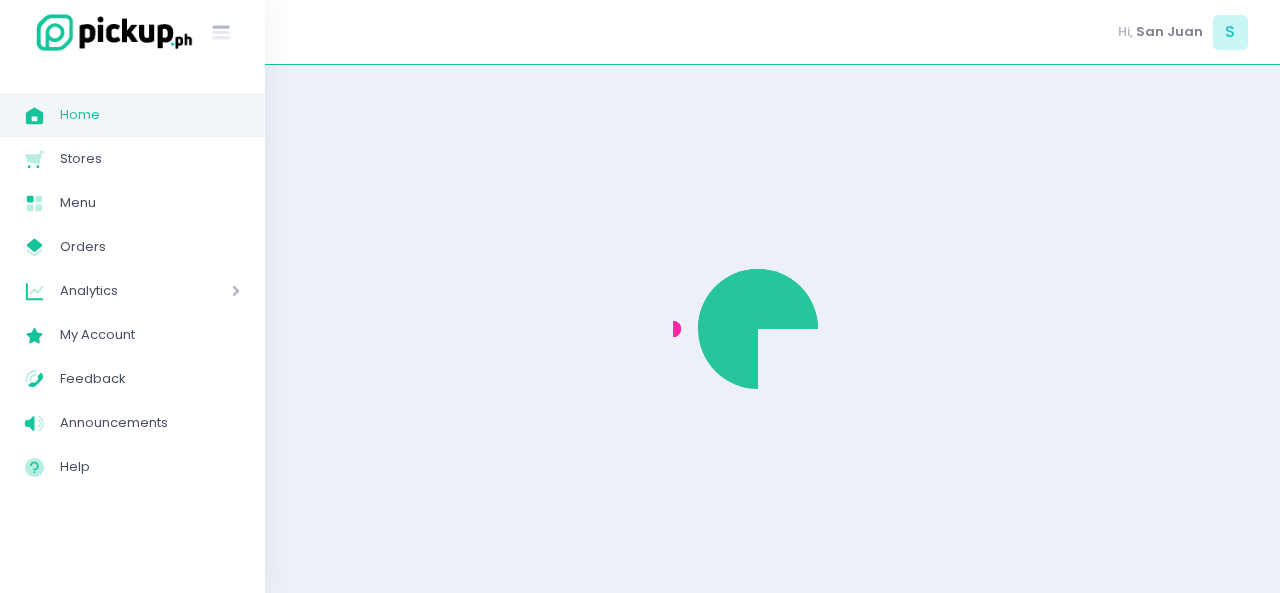 click on "Home" at bounding box center (150, 115) 